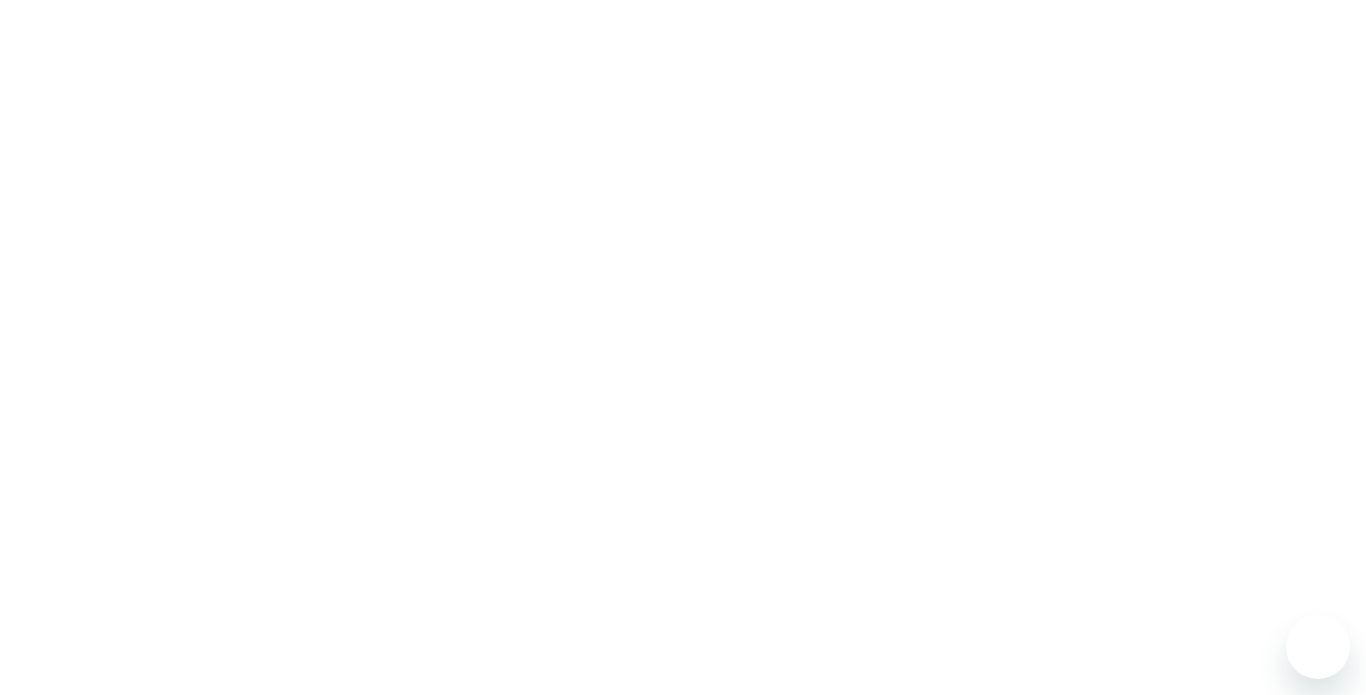 scroll, scrollTop: 0, scrollLeft: 0, axis: both 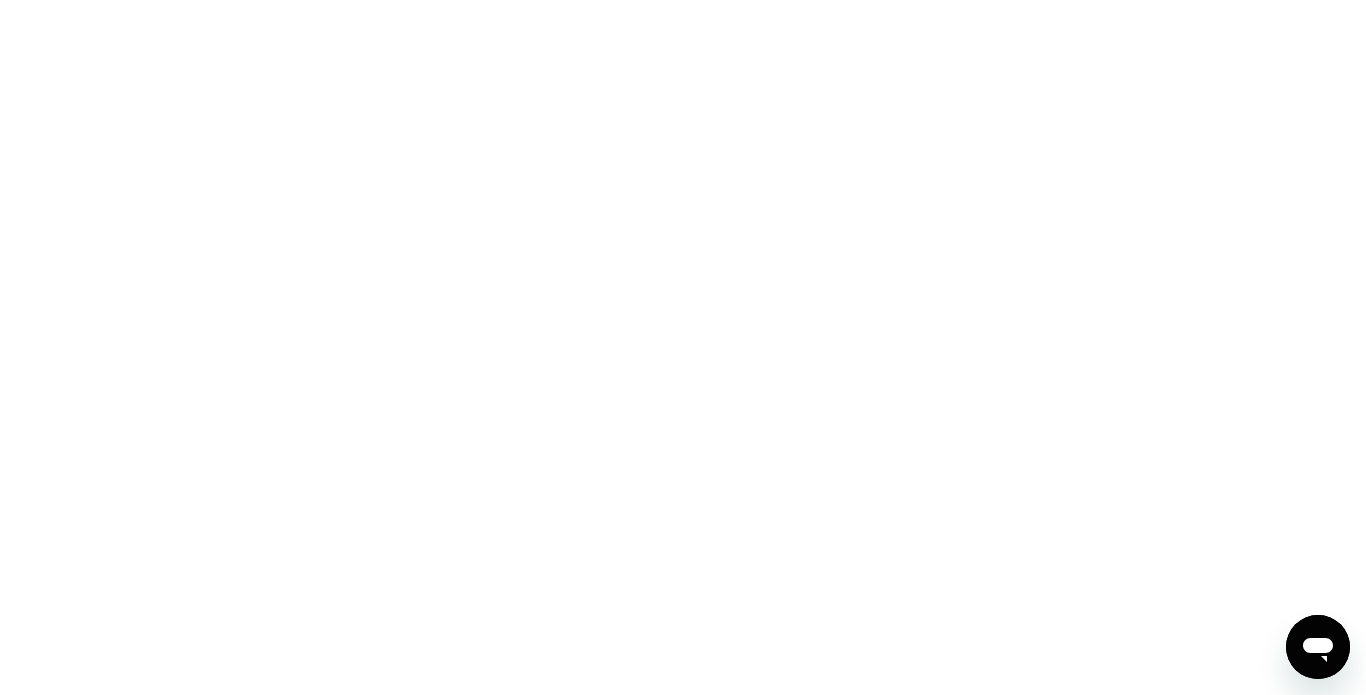 click at bounding box center (683, 347) 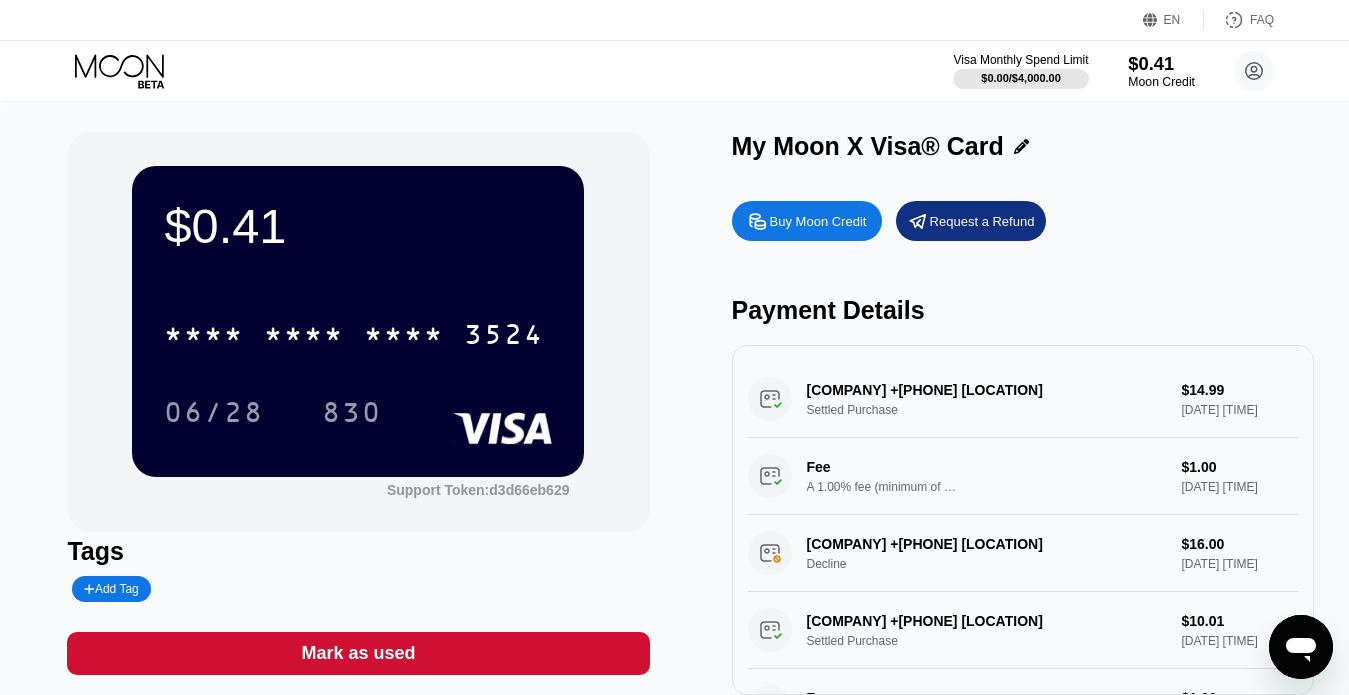 click on "$0.41" at bounding box center (1161, 63) 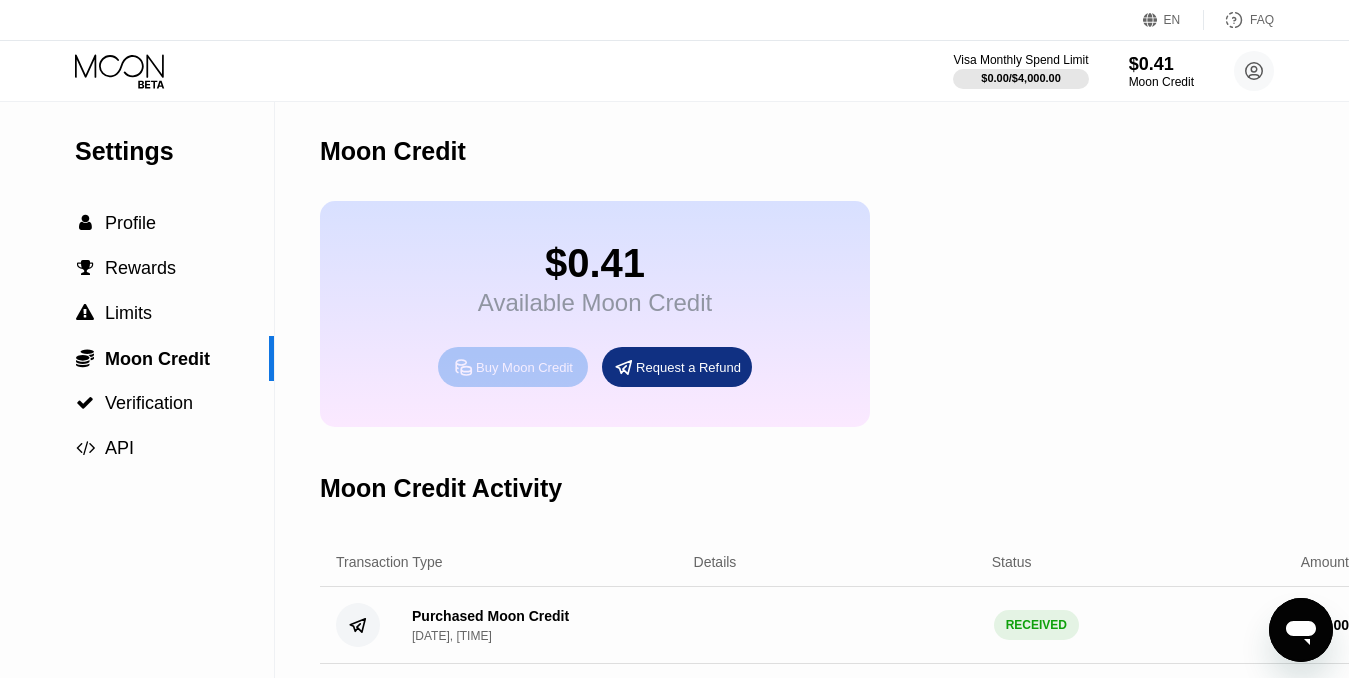 click on "Buy Moon Credit" at bounding box center [524, 367] 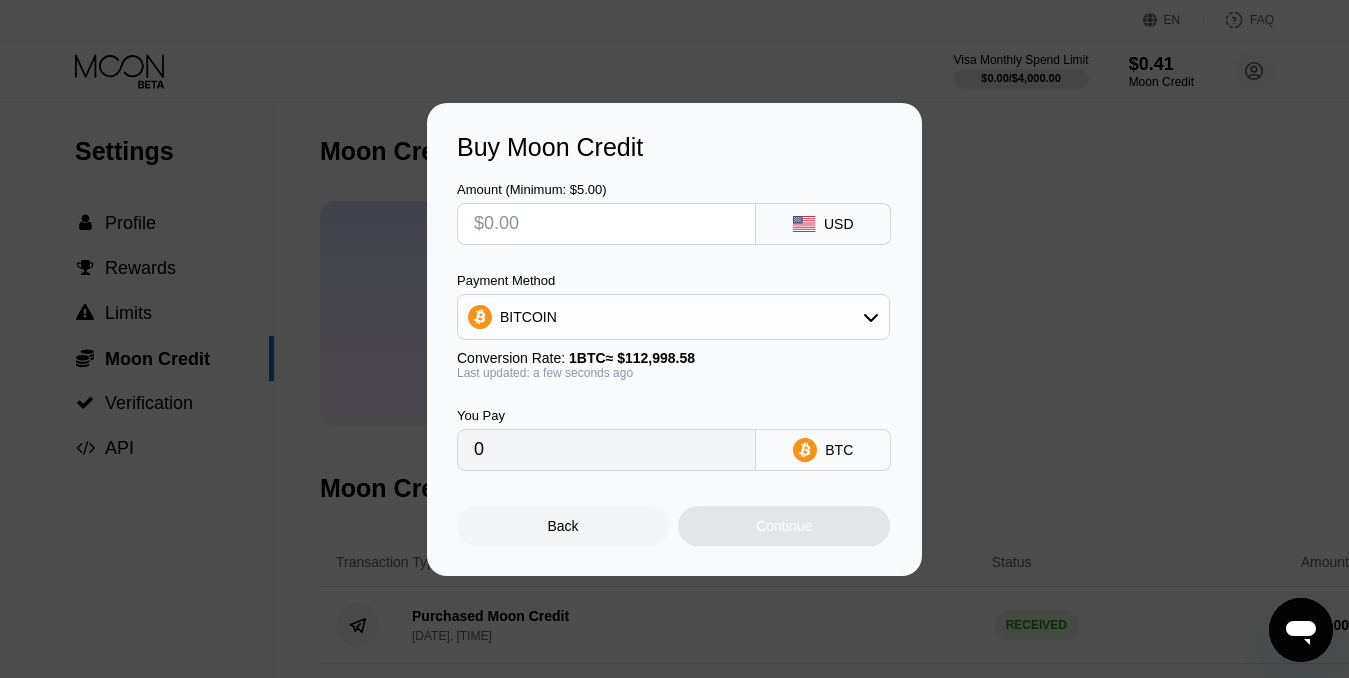 click at bounding box center [606, 224] 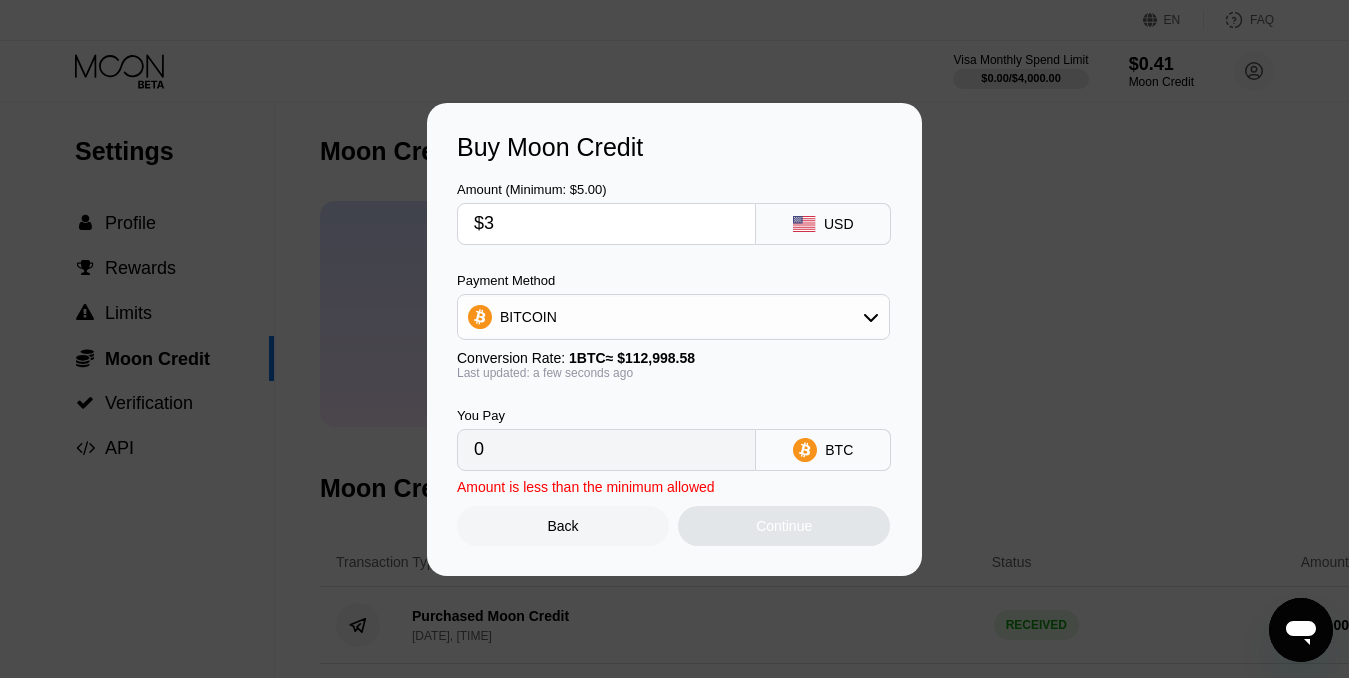 type on "0.00002655" 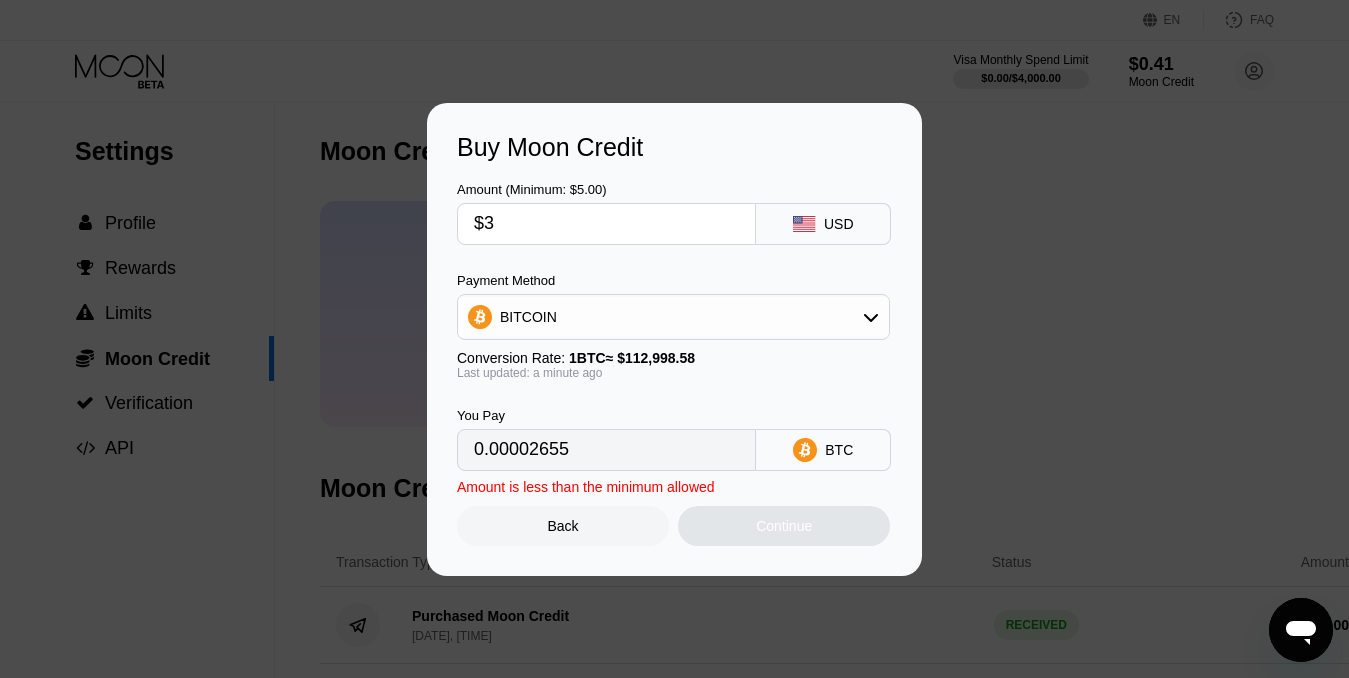 type 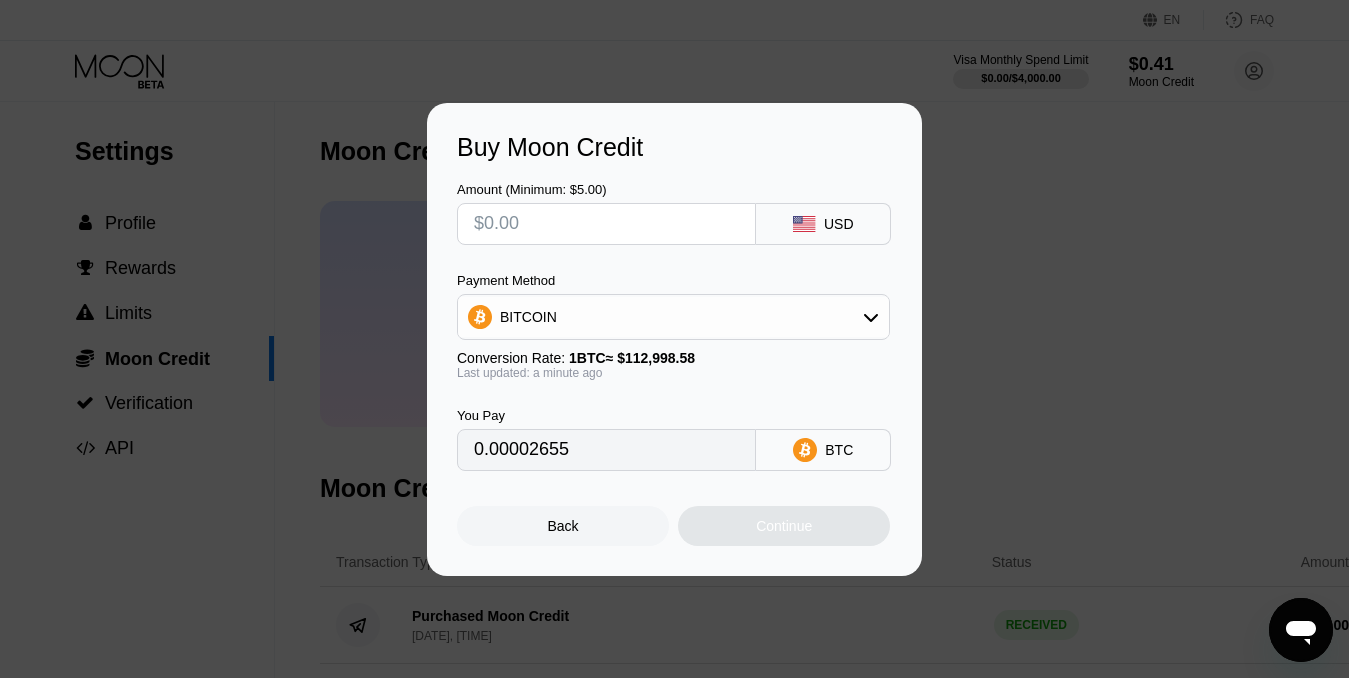 type on "0" 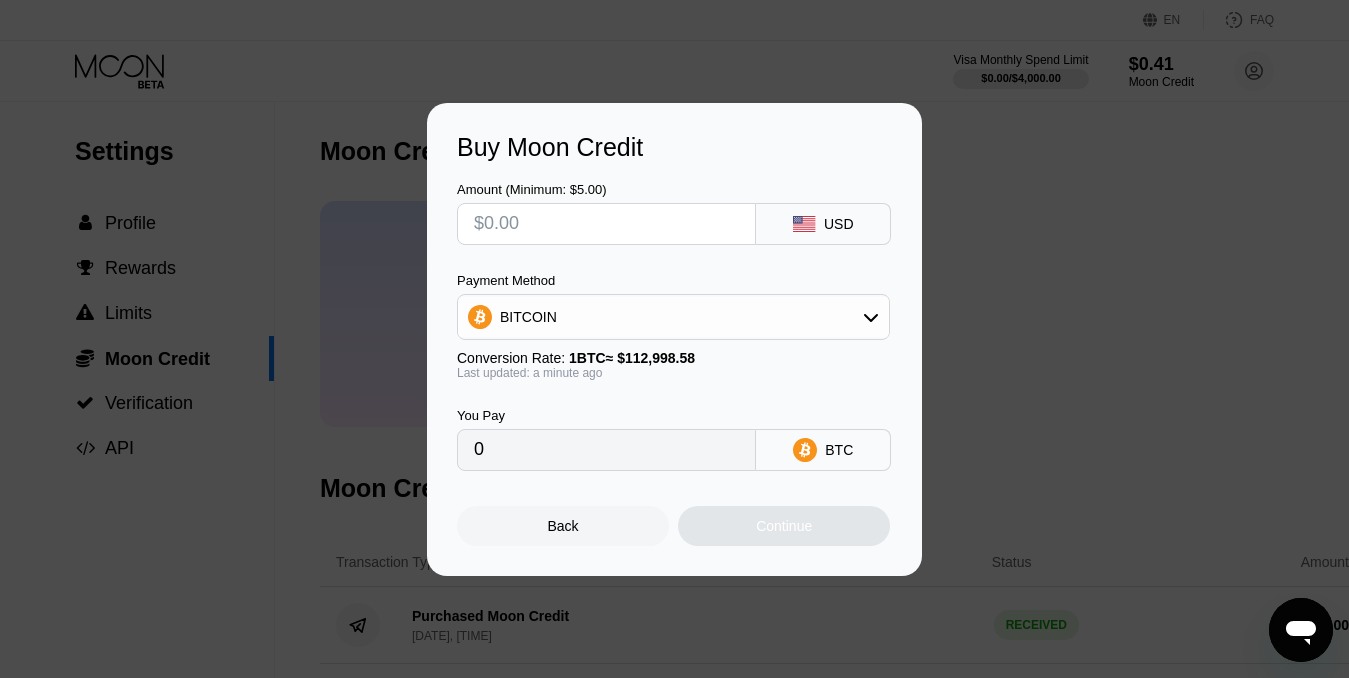 type on "$3" 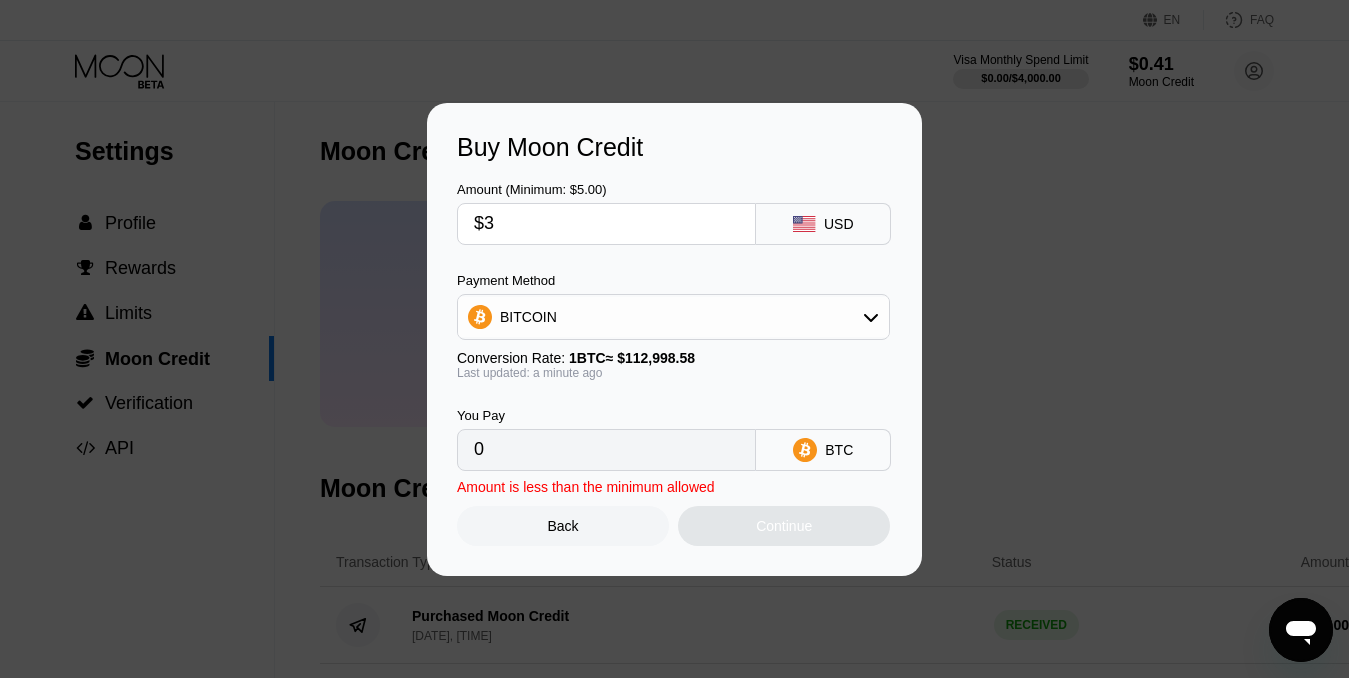 type on "0.00002655" 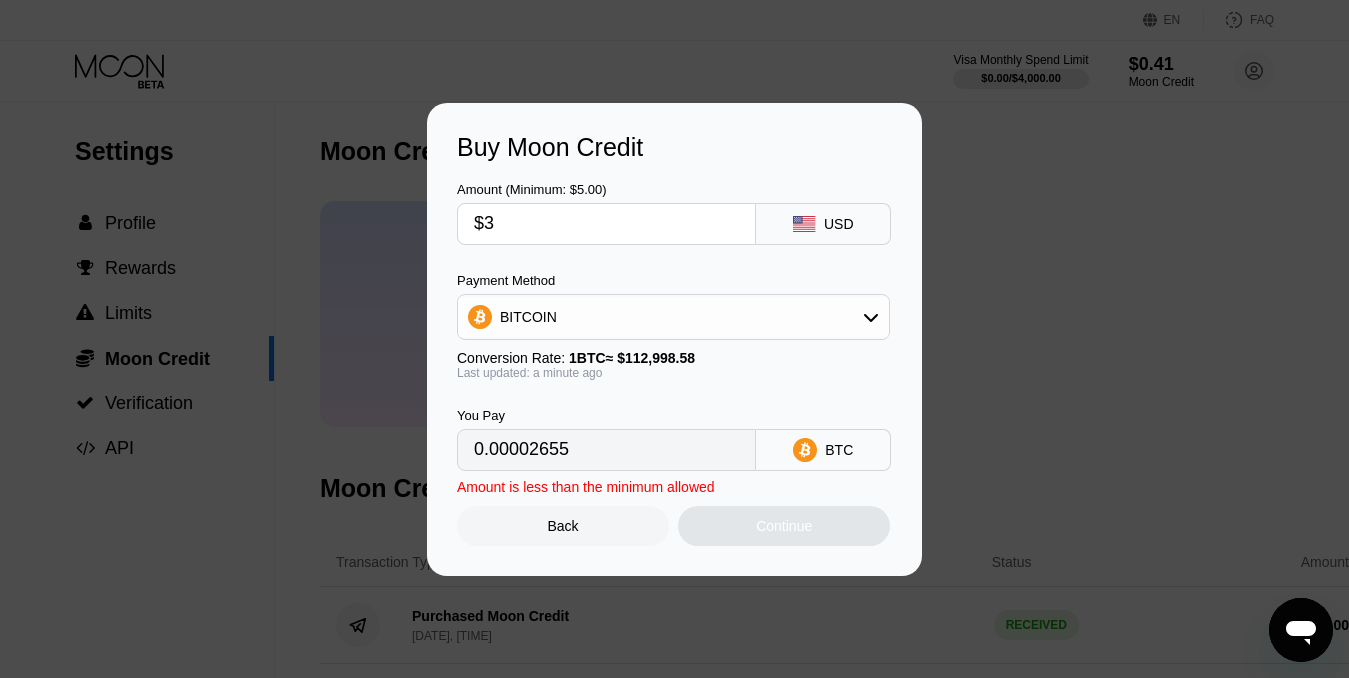 type on "$34" 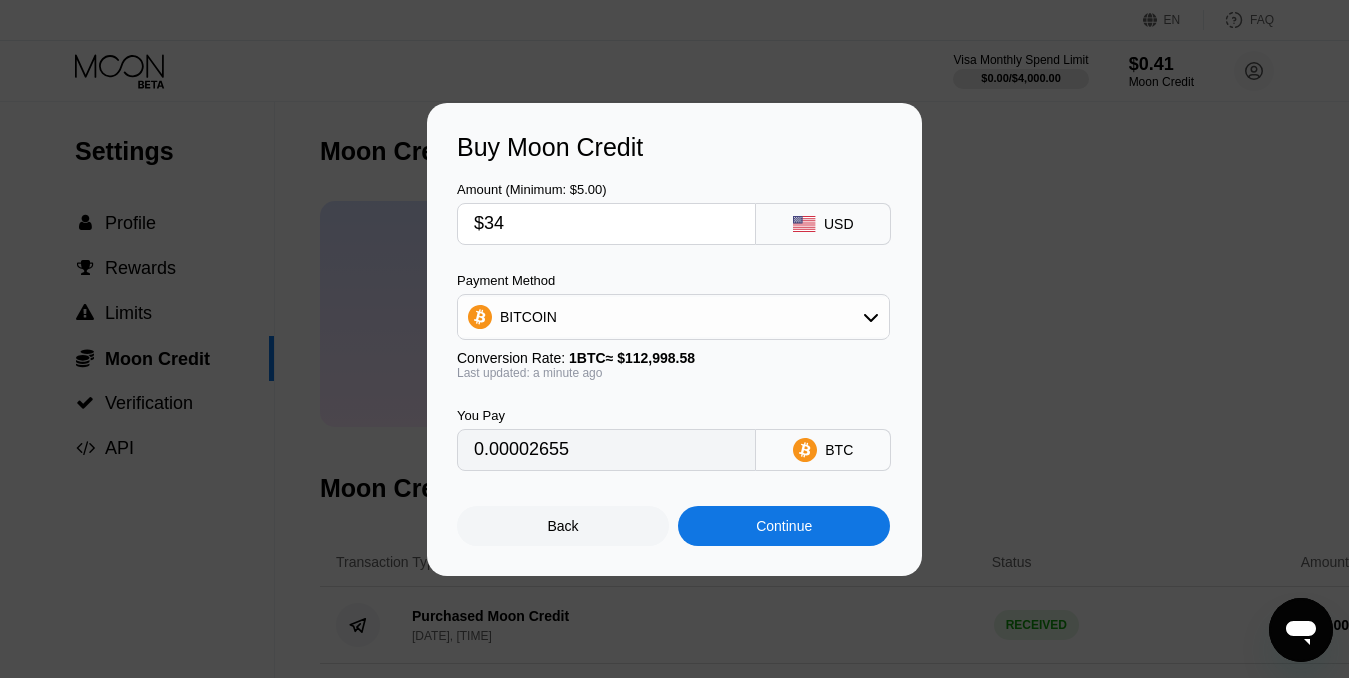 type on "0.00030089" 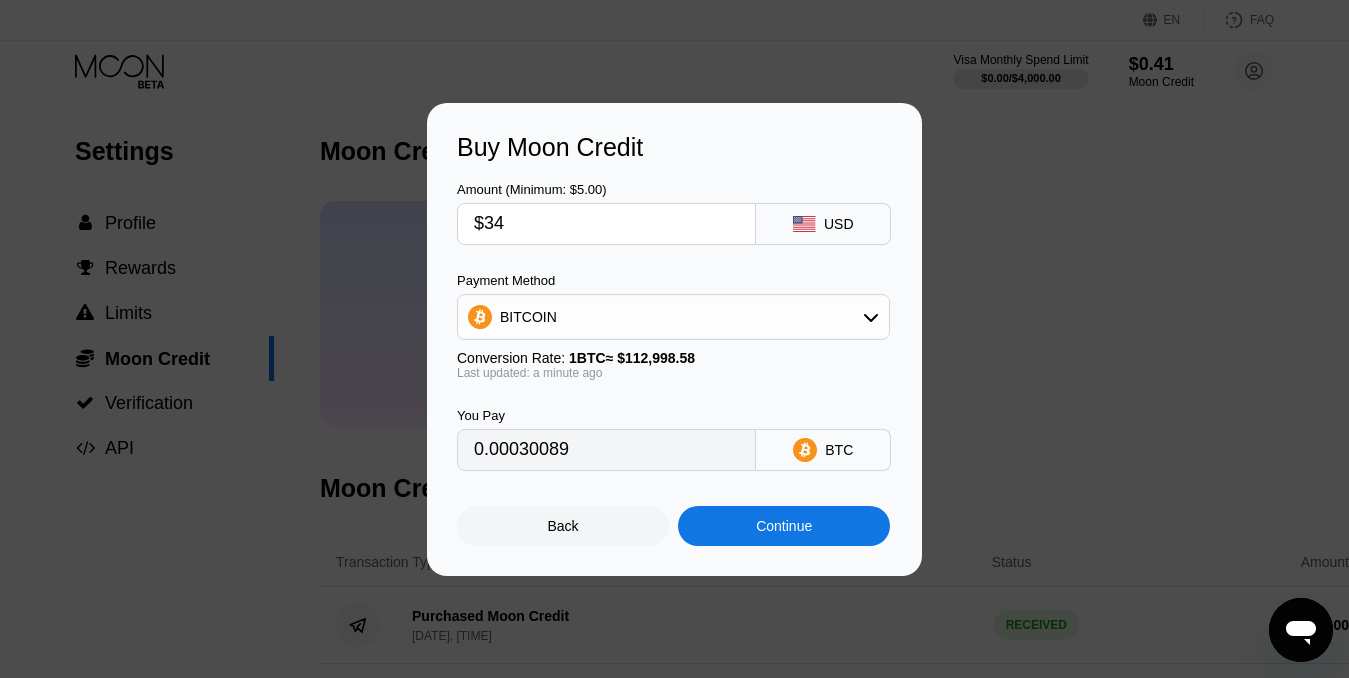 type on "$34" 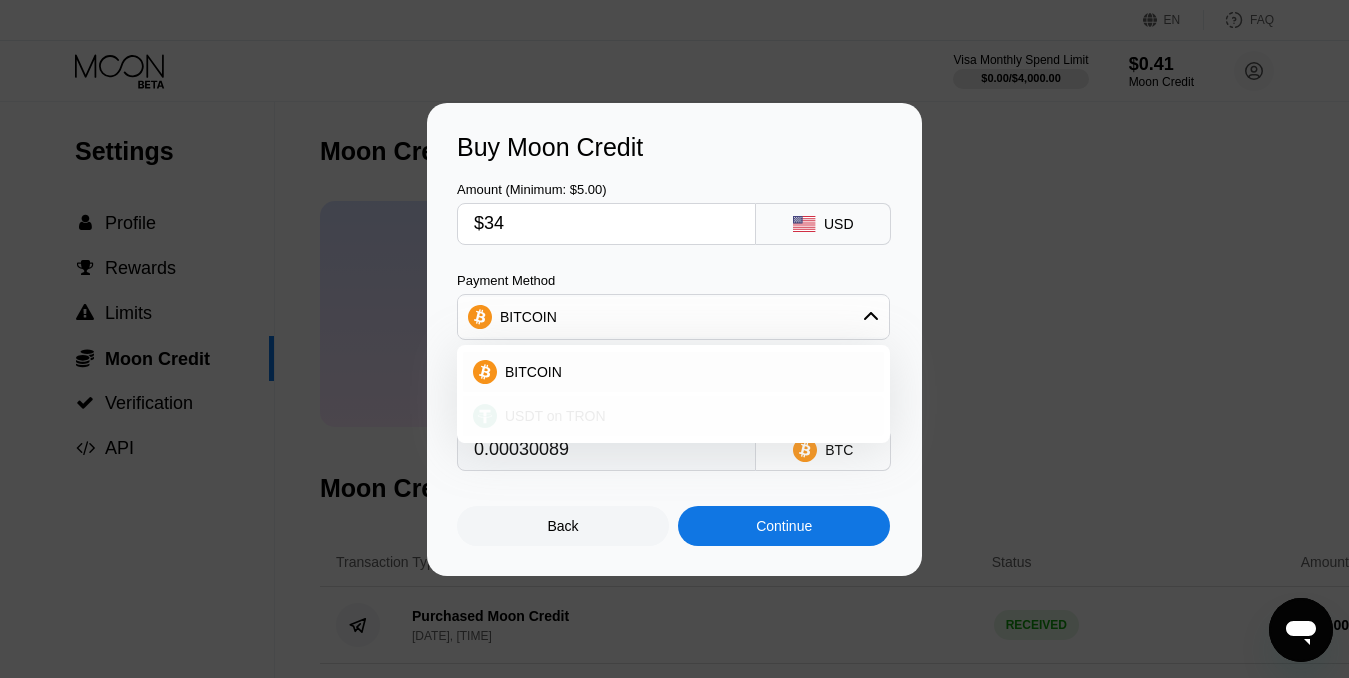 click on "USDT on TRON" at bounding box center (555, 416) 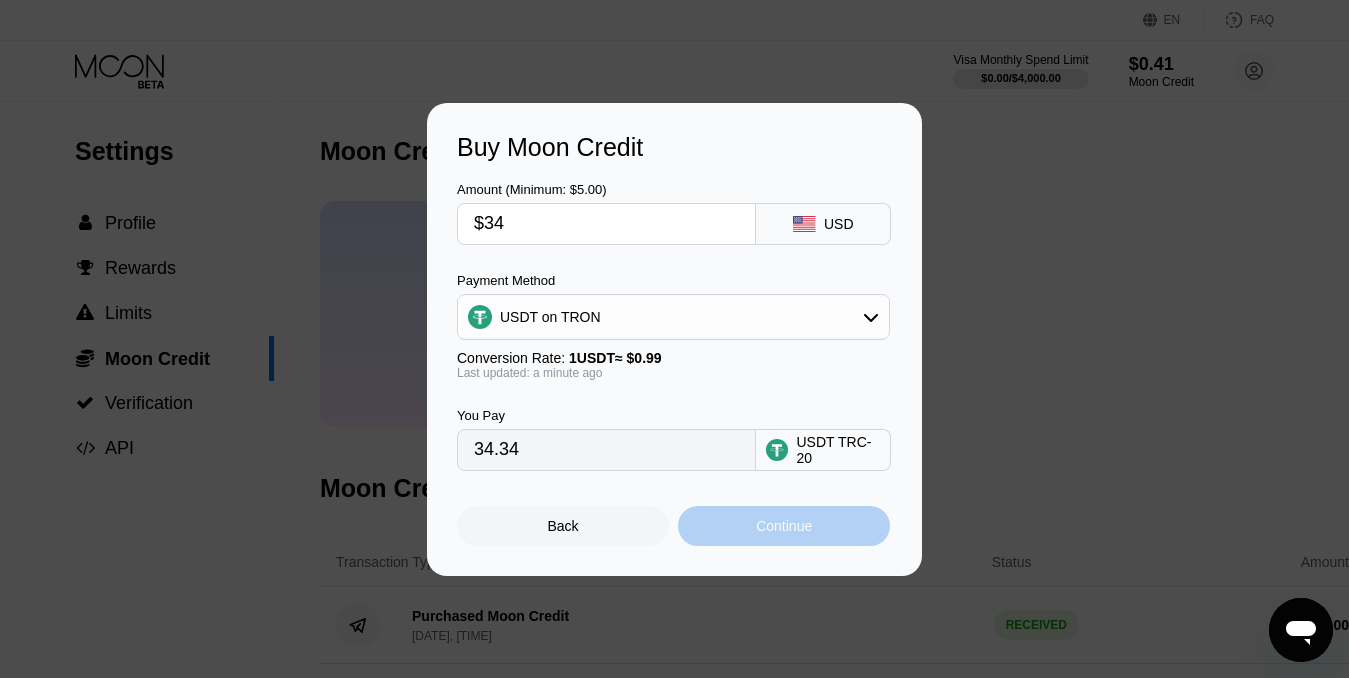 click on "Continue" at bounding box center [784, 526] 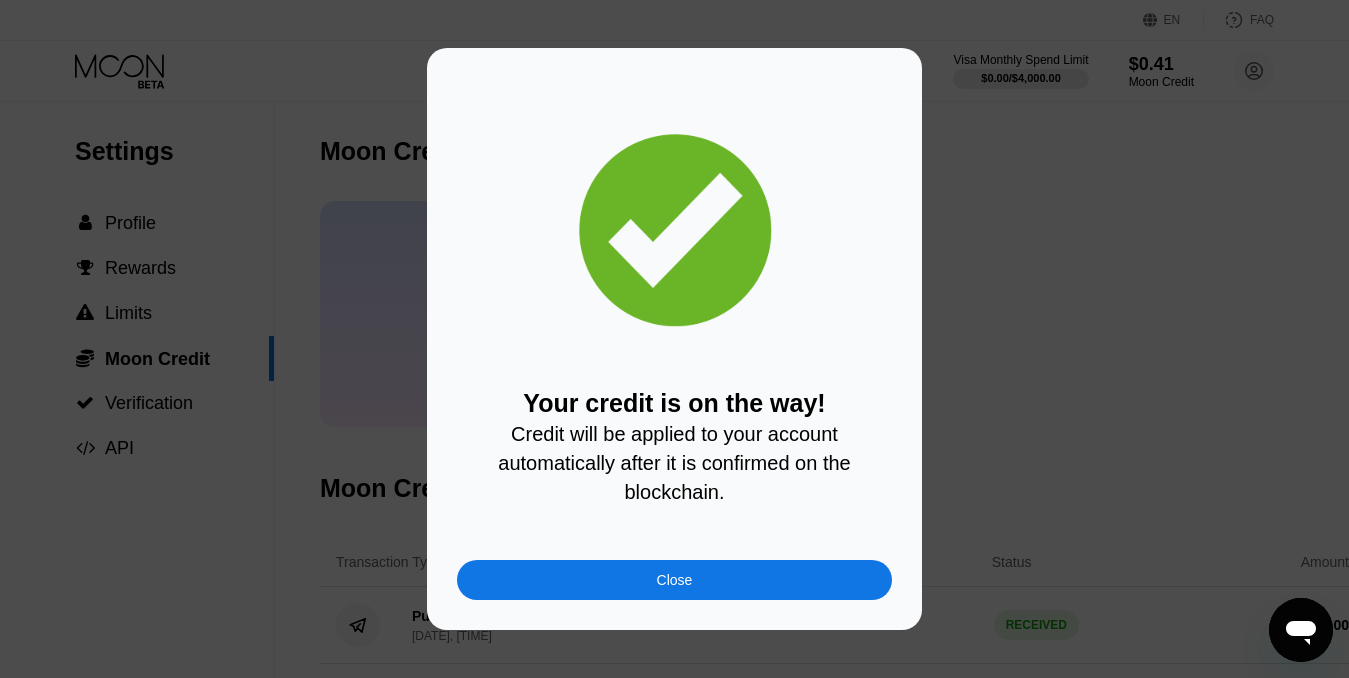 click on "Close" at bounding box center [674, 580] 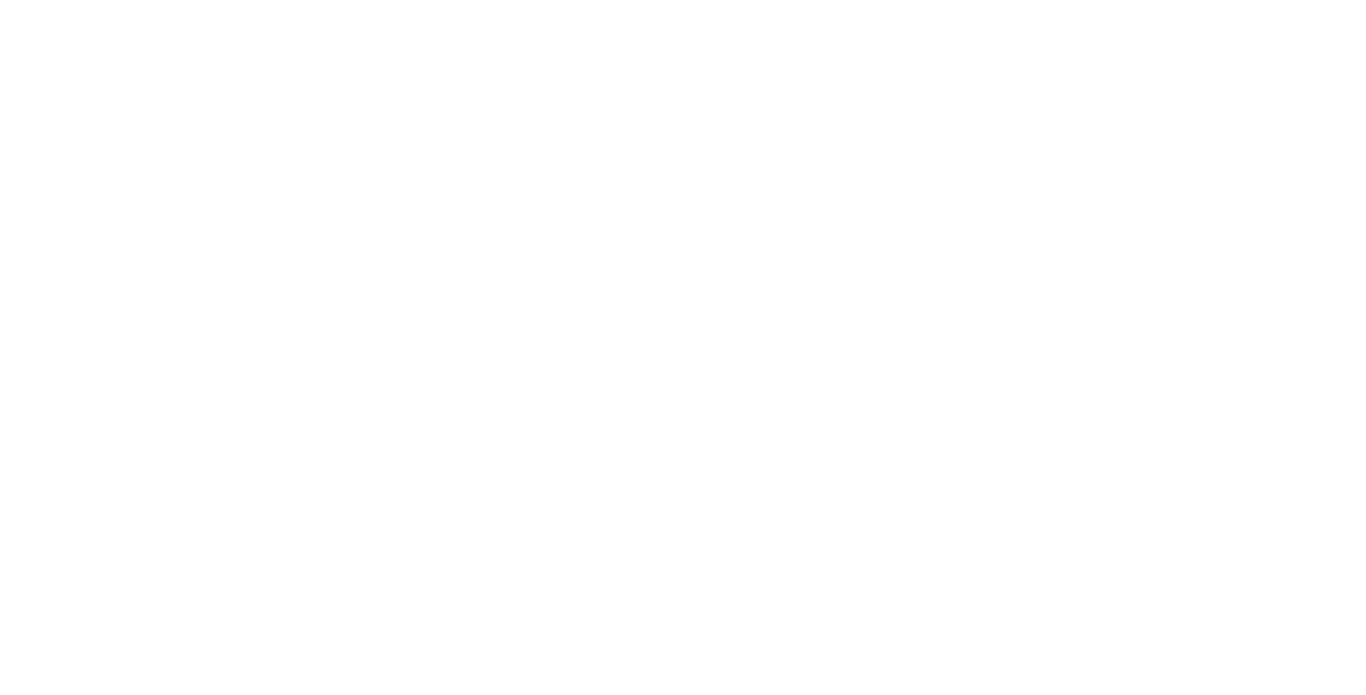 scroll, scrollTop: 0, scrollLeft: 0, axis: both 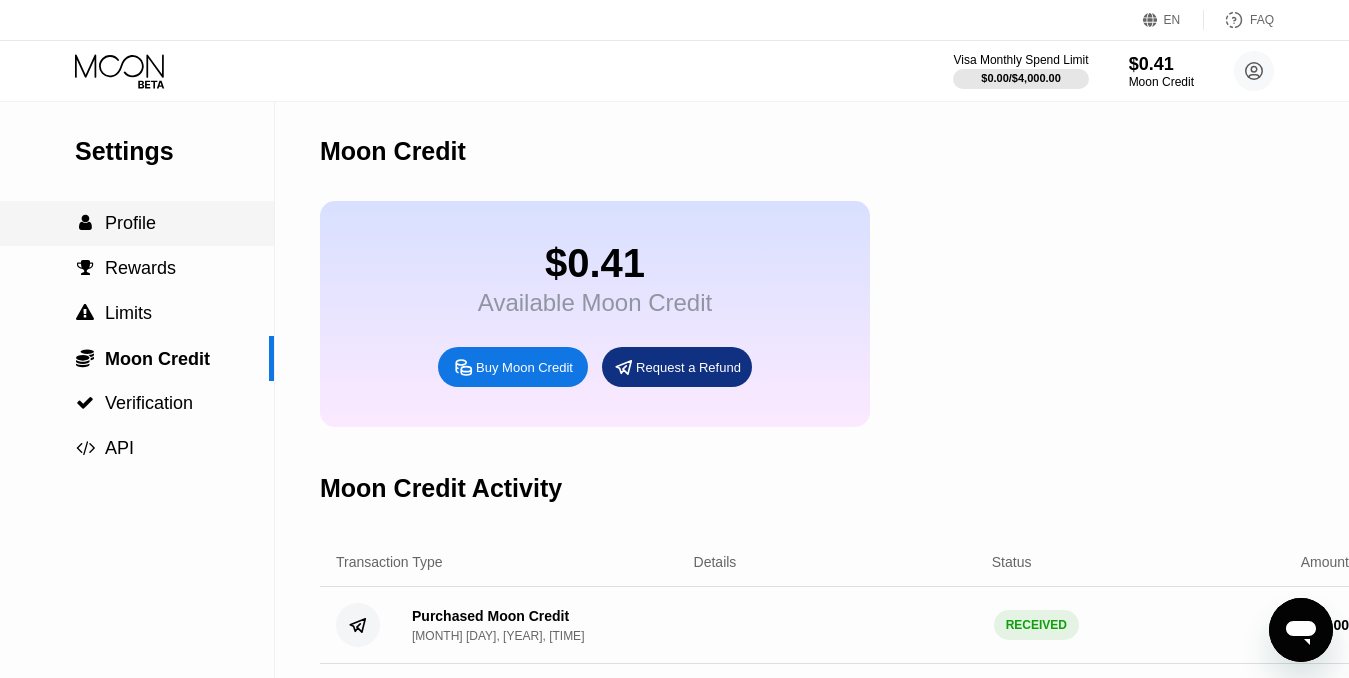 click on "Profile" at bounding box center [130, 223] 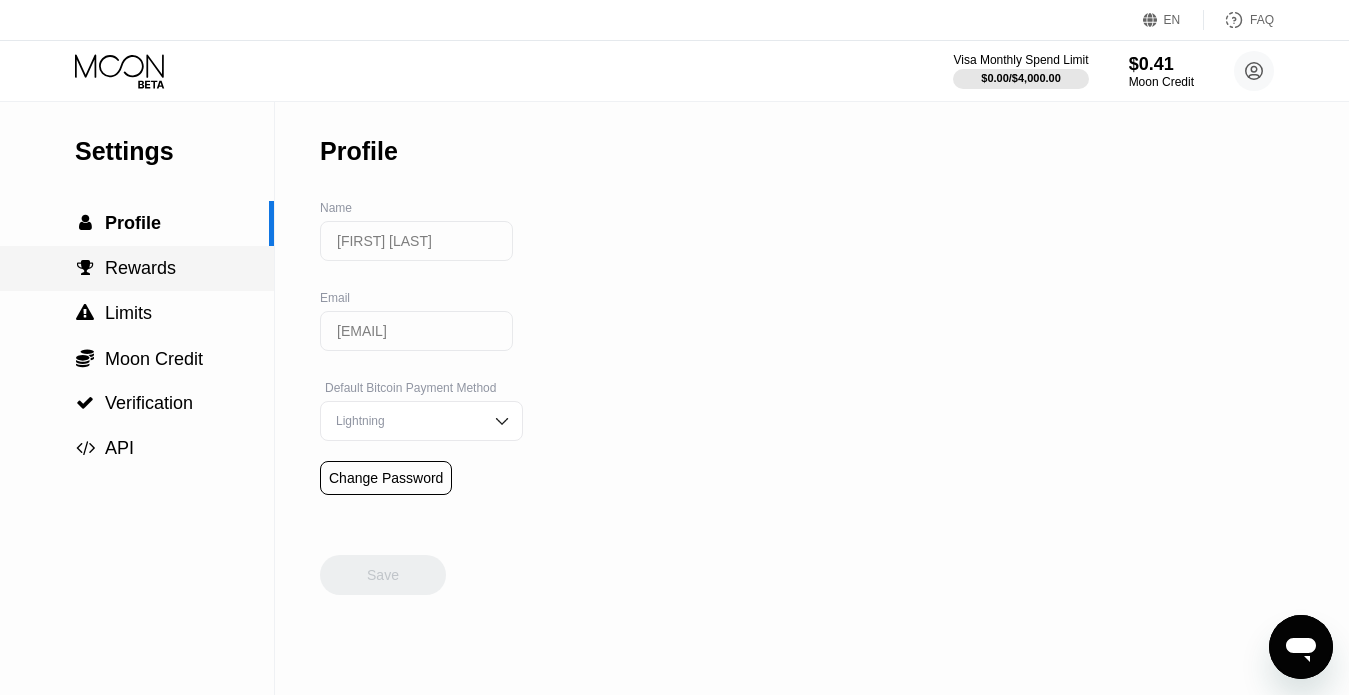 click on "Rewards" at bounding box center [140, 268] 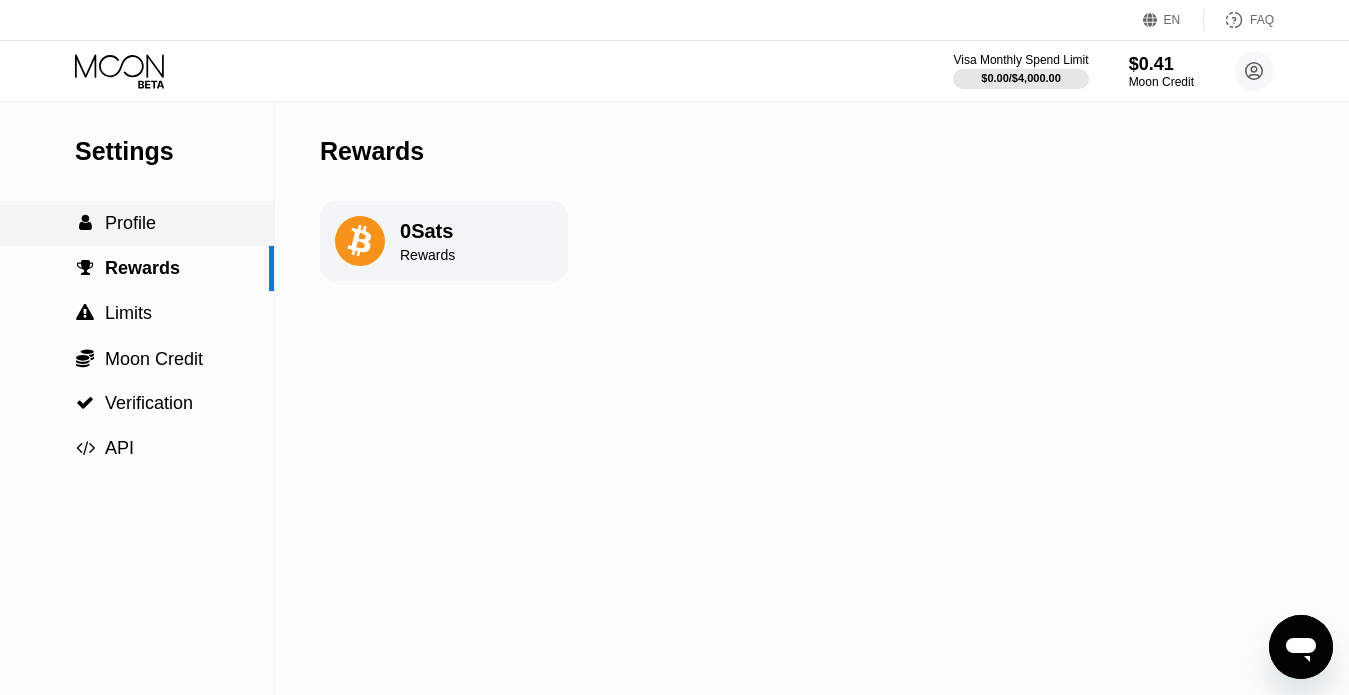 click on " Profile" at bounding box center [137, 223] 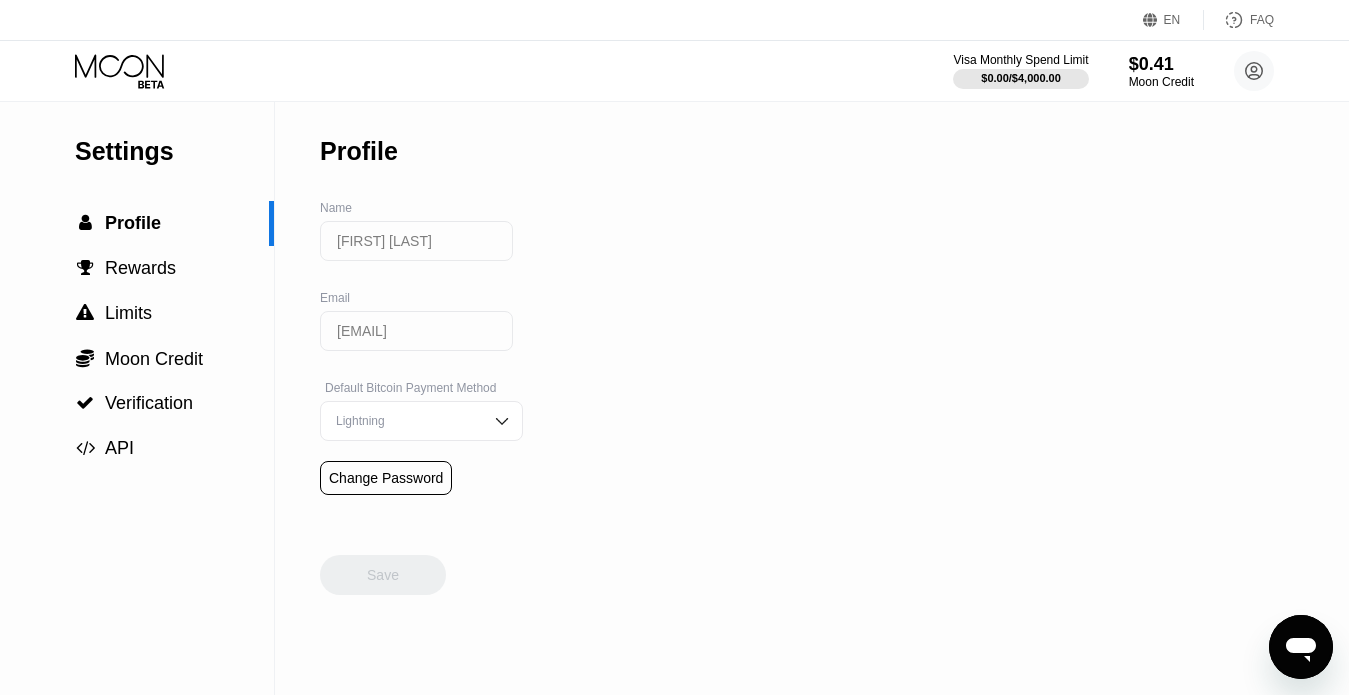 click 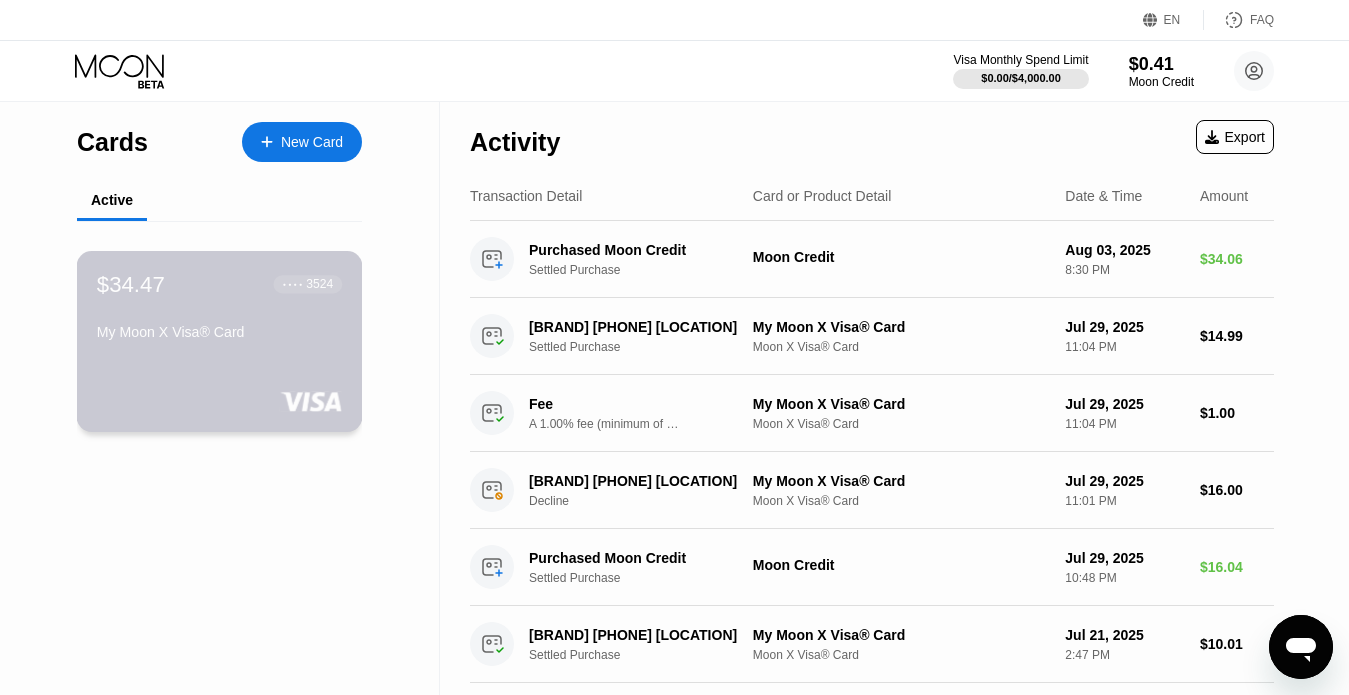 click on "$34.47 ● ● ● ● 3524 My Moon X Visa® Card" at bounding box center (220, 341) 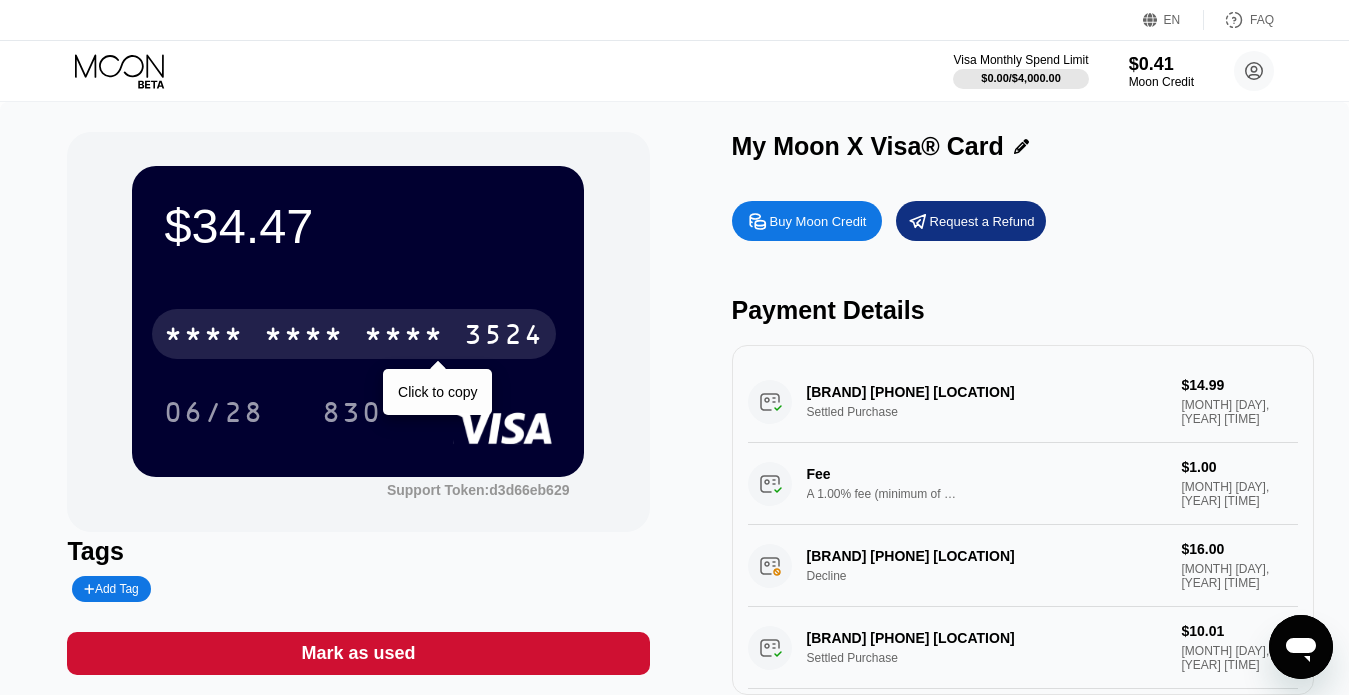 click on "3524" at bounding box center [504, 337] 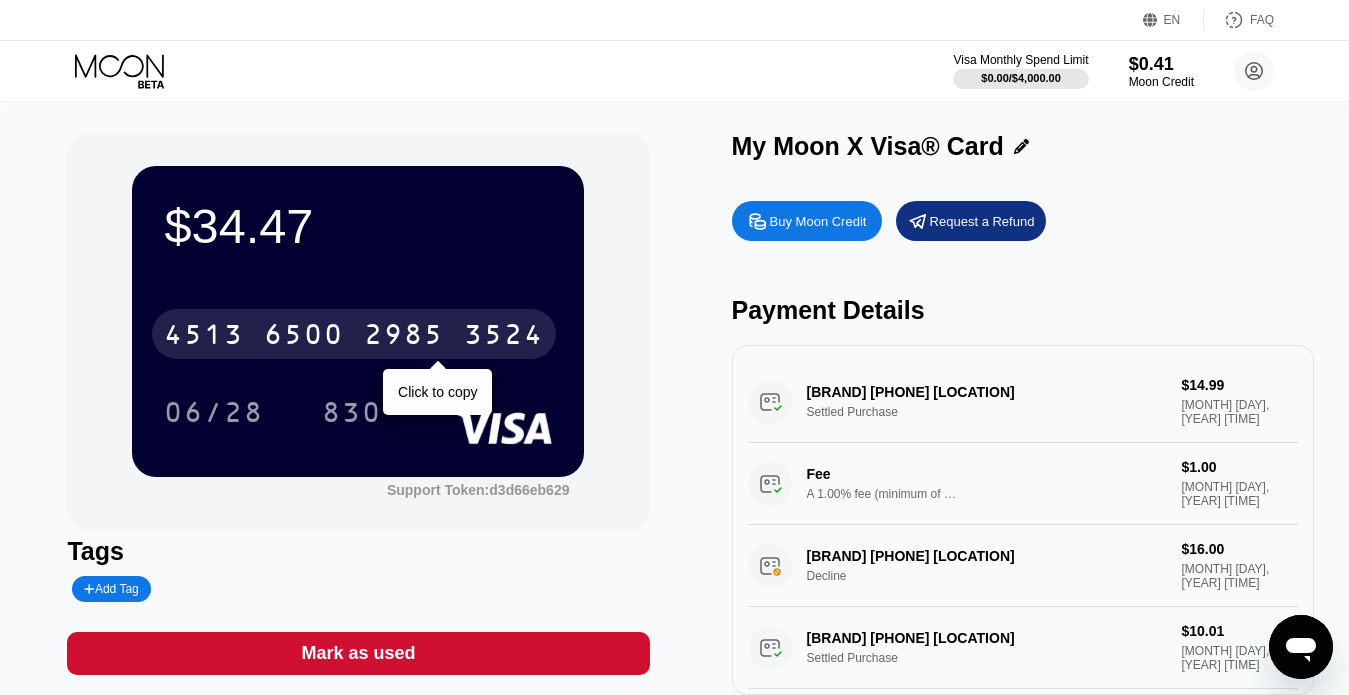 click on "4513 6500 2985 3524" at bounding box center (354, 334) 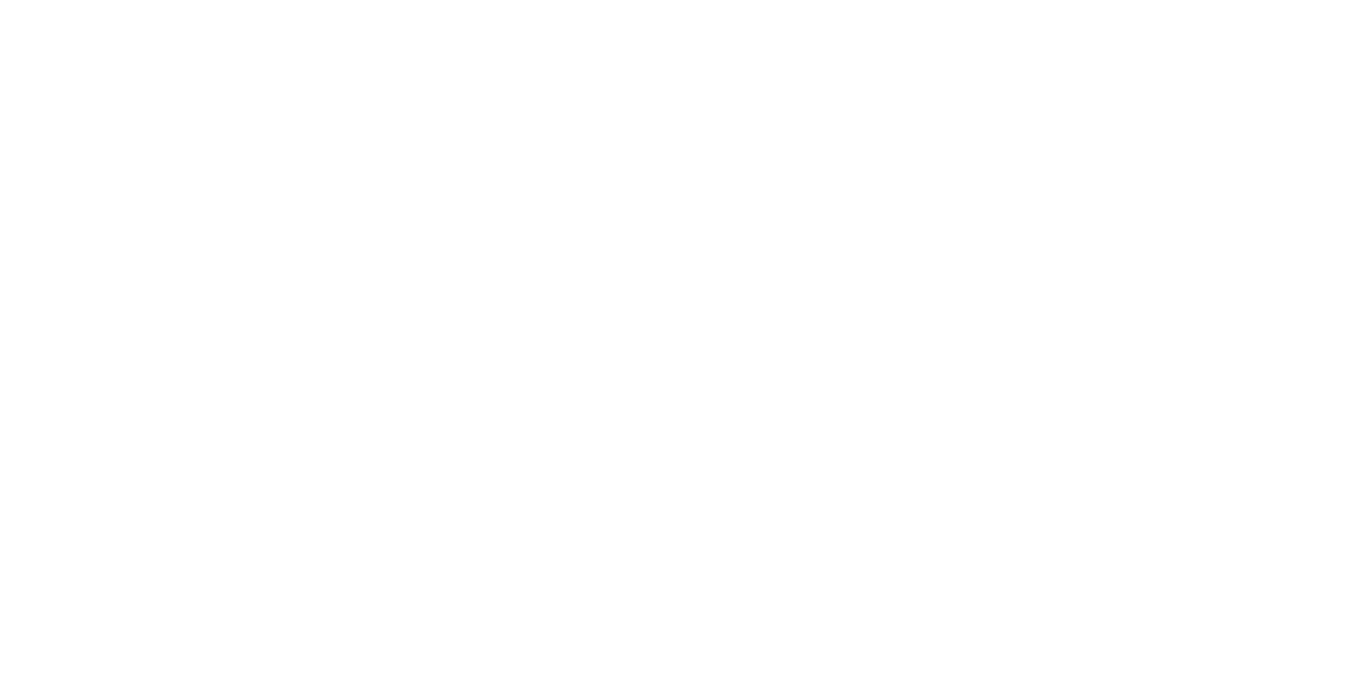 scroll, scrollTop: 0, scrollLeft: 0, axis: both 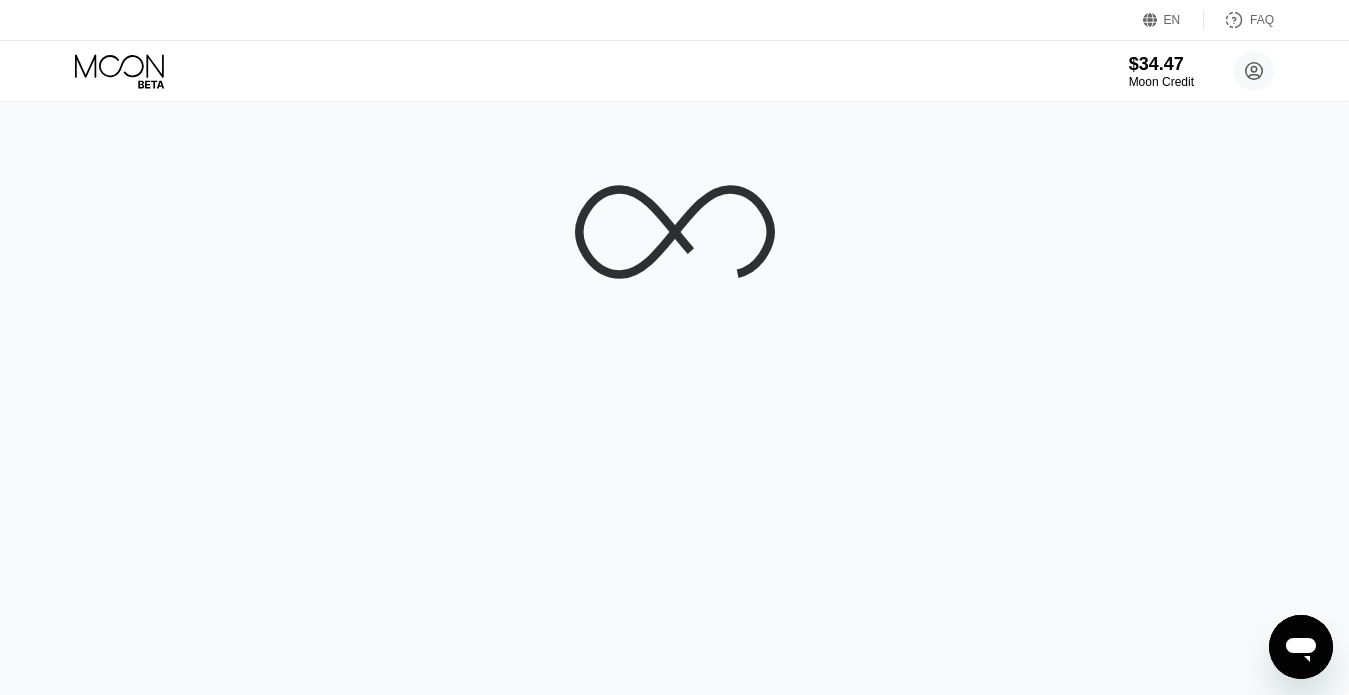 click on "$34.47 Moon Credit [FIRST] [LAST] [USERNAME]@example.com  Home Settings Support Careers About Us Log out Privacy policy Terms" at bounding box center [674, 71] 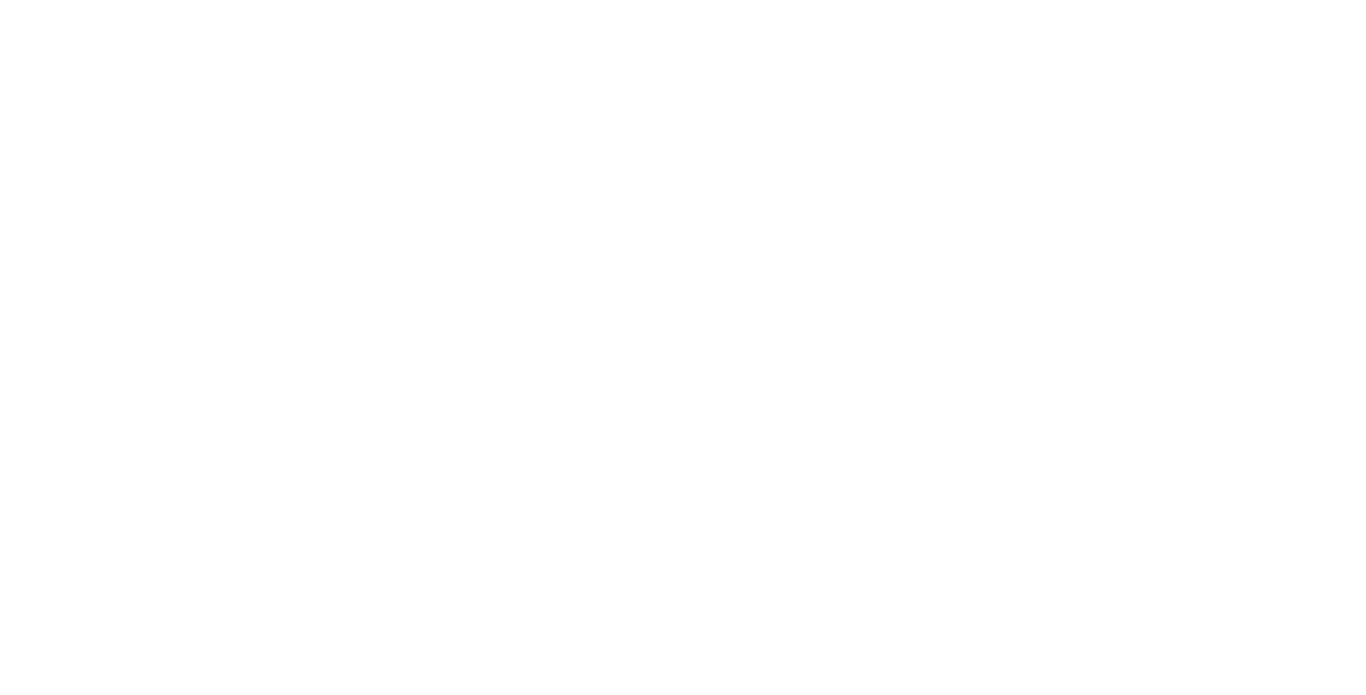 scroll, scrollTop: 0, scrollLeft: 0, axis: both 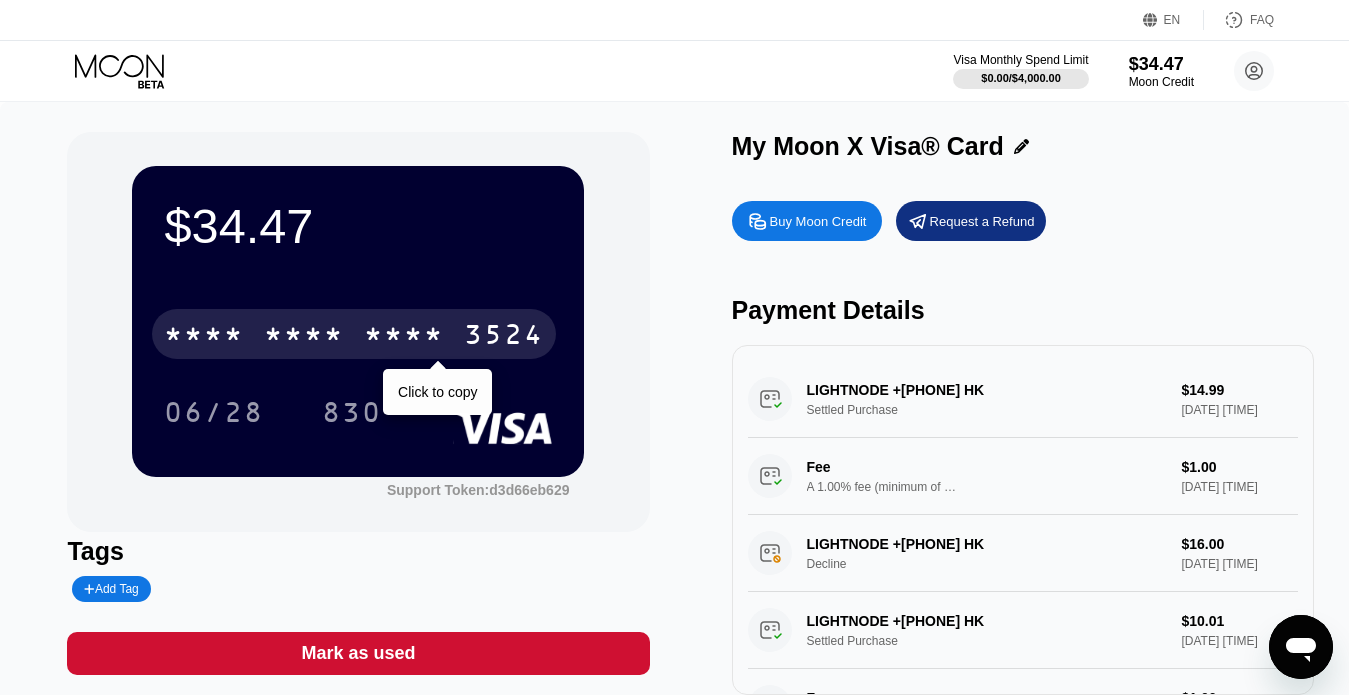 click on "* * * *" at bounding box center (404, 337) 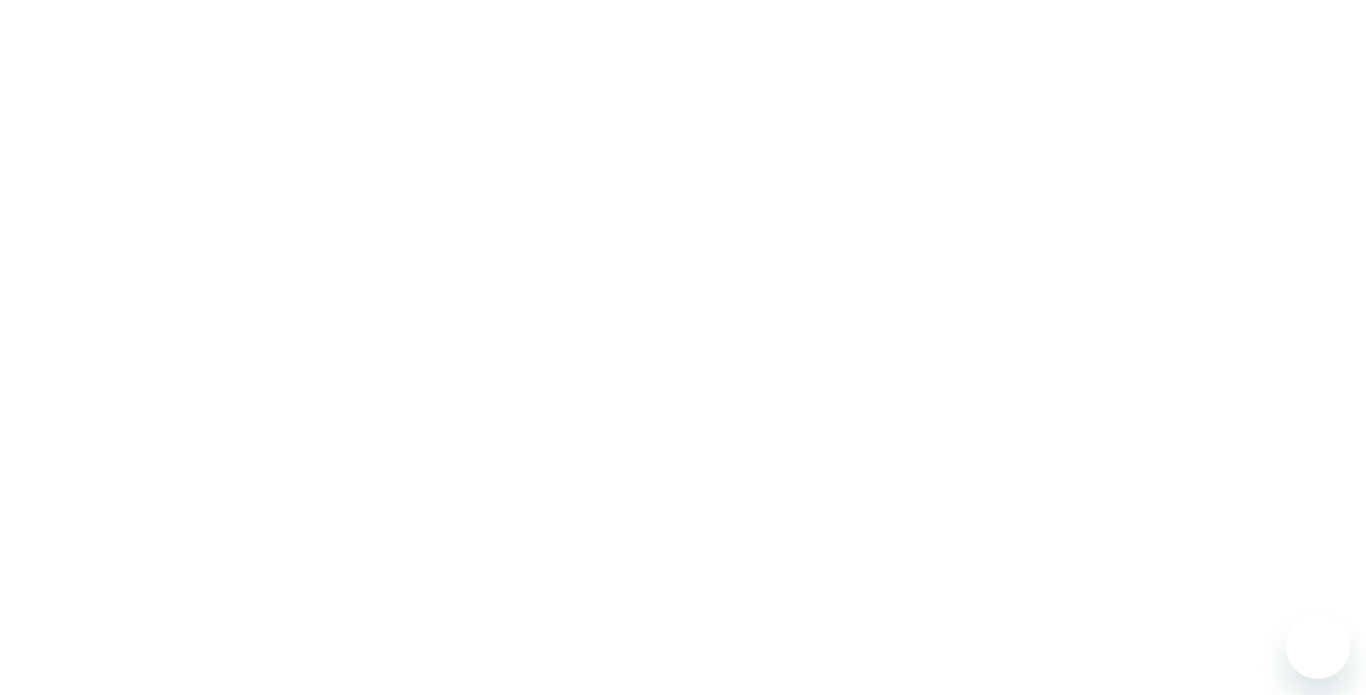 scroll, scrollTop: 0, scrollLeft: 0, axis: both 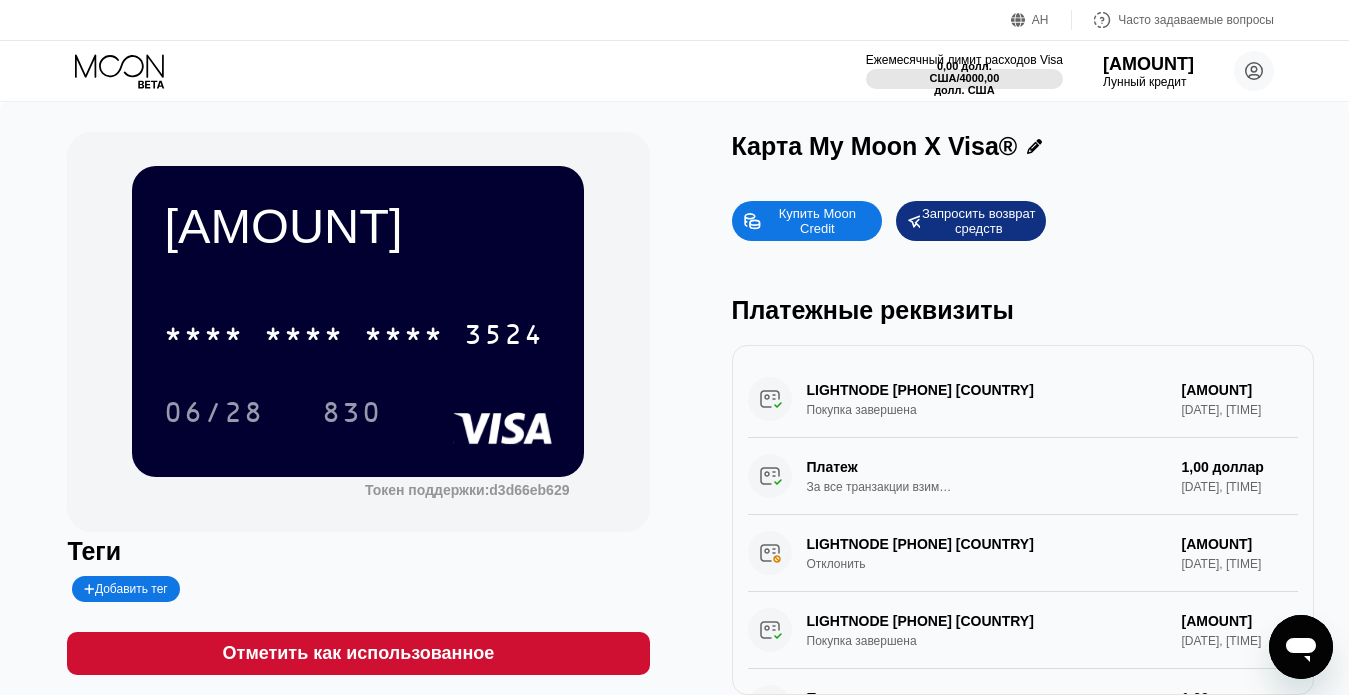 click on "[AMOUNT] ● ● ● ● [CARD_LAST_FOUR] [DATE] [TIME] Токен поддержки: [TOKEN] Теги Добавить тег Отметить как использованное Карта My Moon X Visa® Купить Moon Credit Запросить возврат средств Платежные реквизиты LIGHTNODE [PHONE] [COUNTRY] Покупка завершена [AMOUNT] [DATE], [TIME] Платеж За все транзакции взимается комиссия в размере 1,00% (минимум 1,00 долл. США). [AMOUNT] [DATE], [TIME] LIGHTNODE [PHONE] [COUNTRY] Отклонить [AMOUNT] [DATE], [TIME] LIGHTNODE [PHONE] [COUNTRY] Покупка завершена [AMOUNT] [DATE], [TIME] Платеж За все транзакции взимается комиссия в размере 1,00% (минимум 1,00 долл. США)." at bounding box center [674, 413] 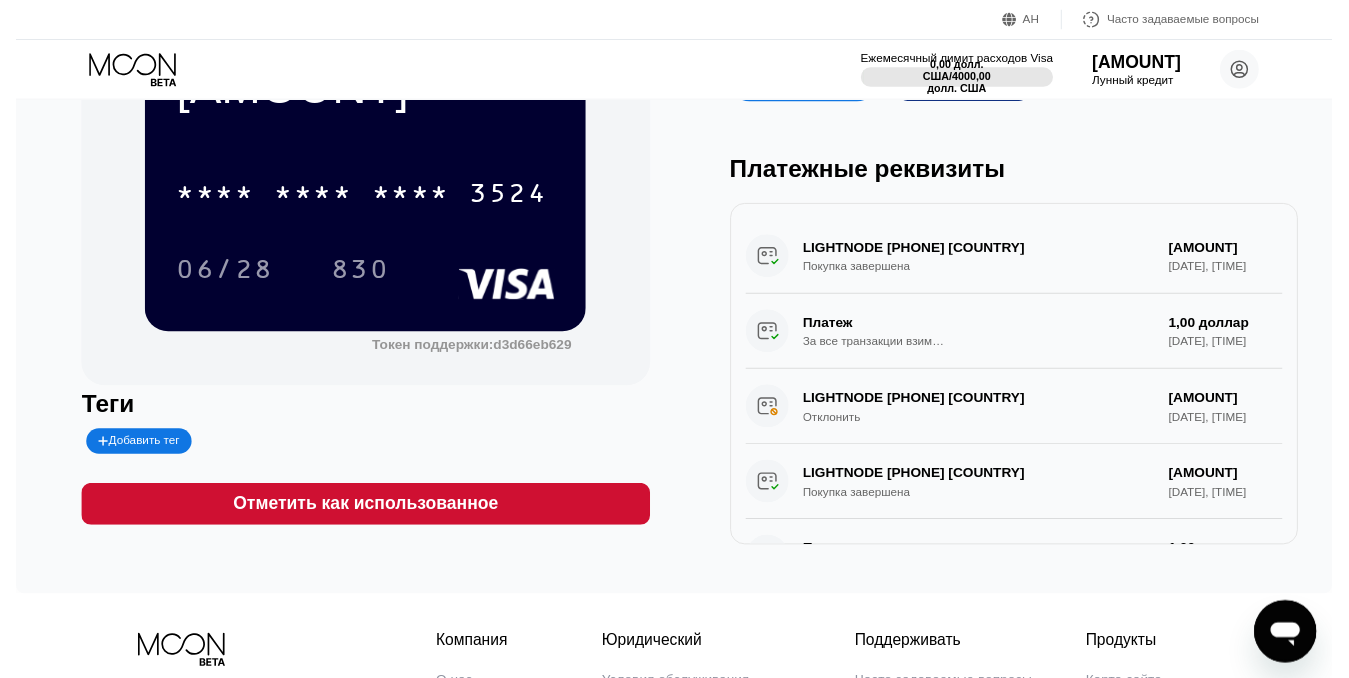 scroll, scrollTop: 0, scrollLeft: 0, axis: both 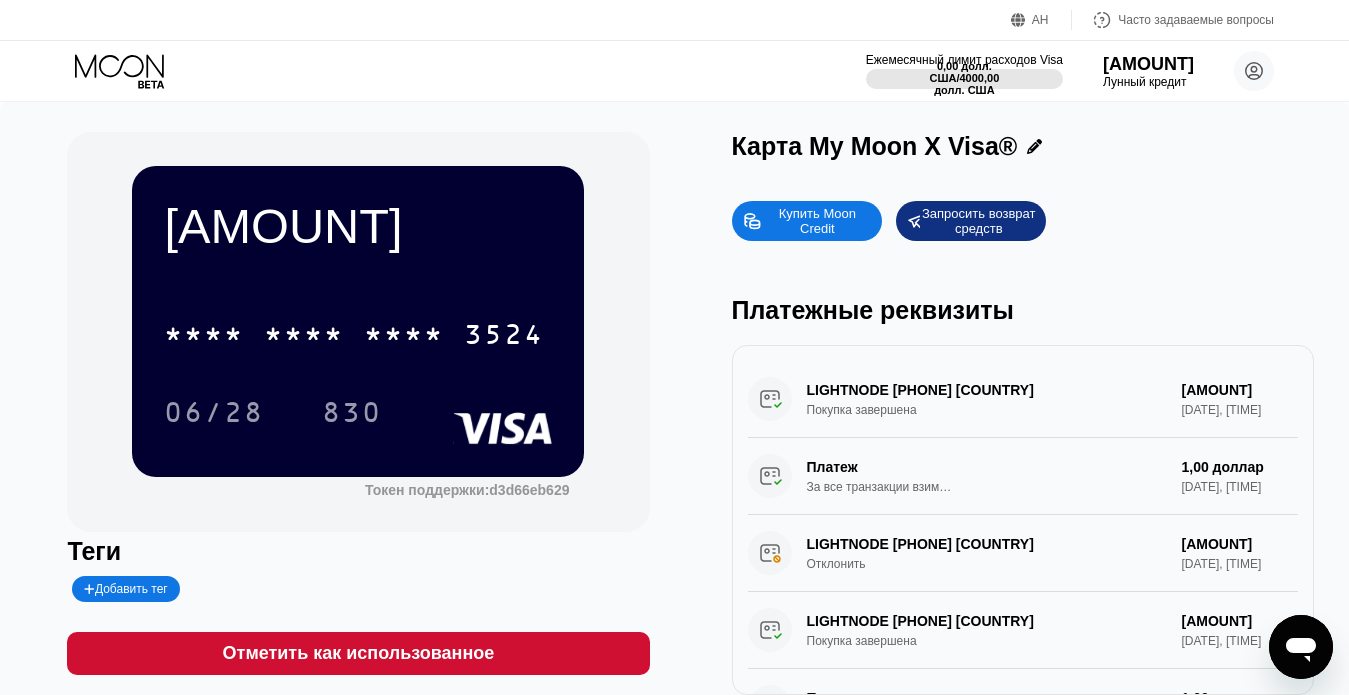 click 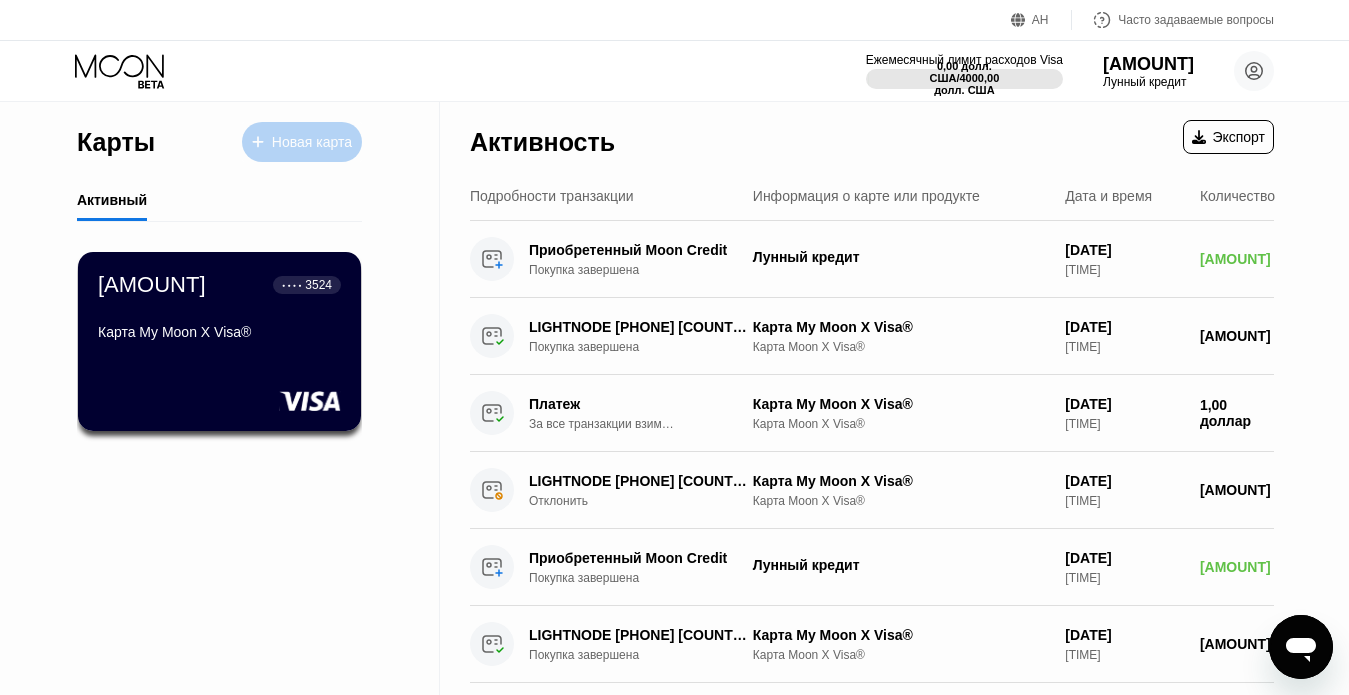 click on "Новая карта" at bounding box center [312, 142] 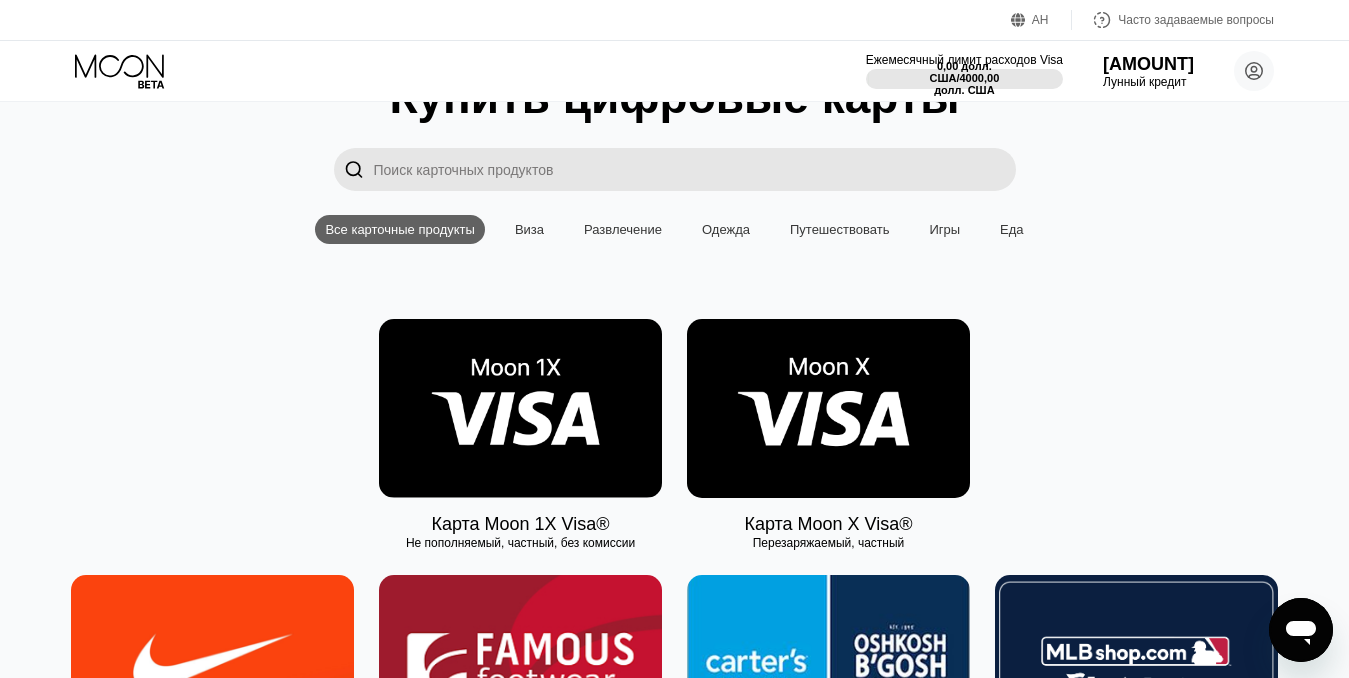 scroll, scrollTop: 200, scrollLeft: 0, axis: vertical 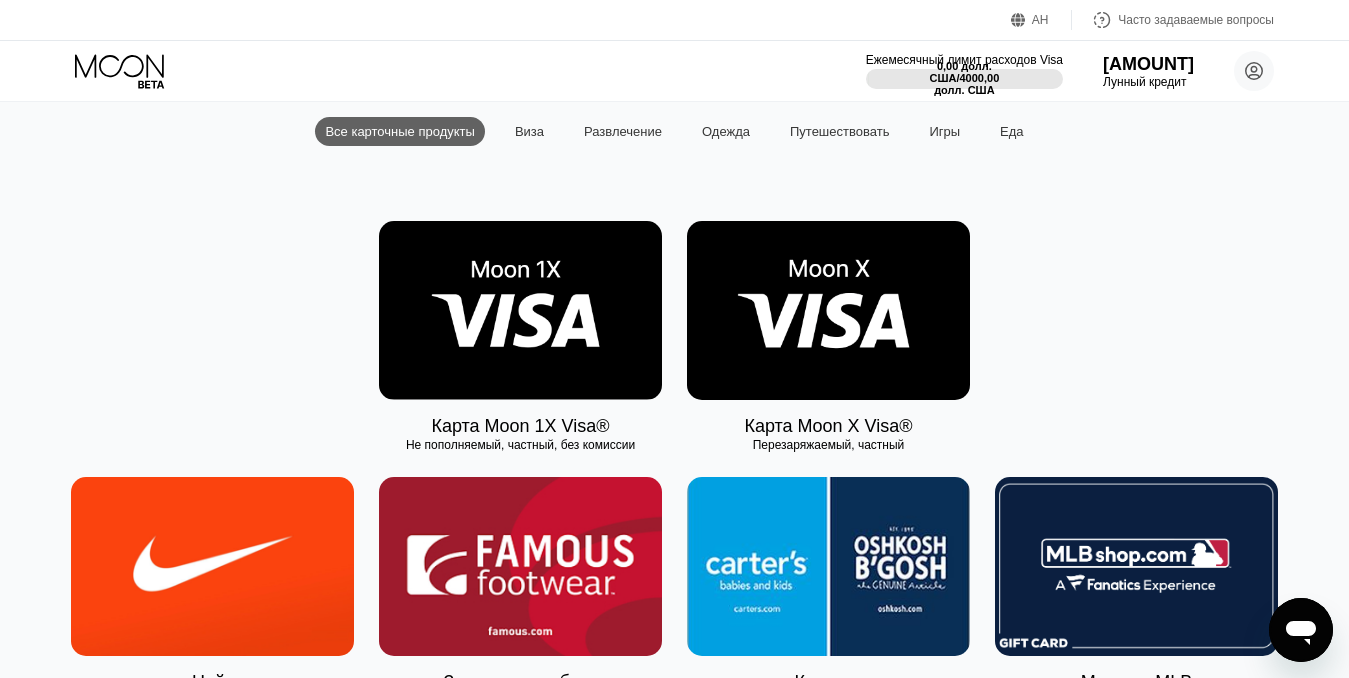 click at bounding box center (828, 310) 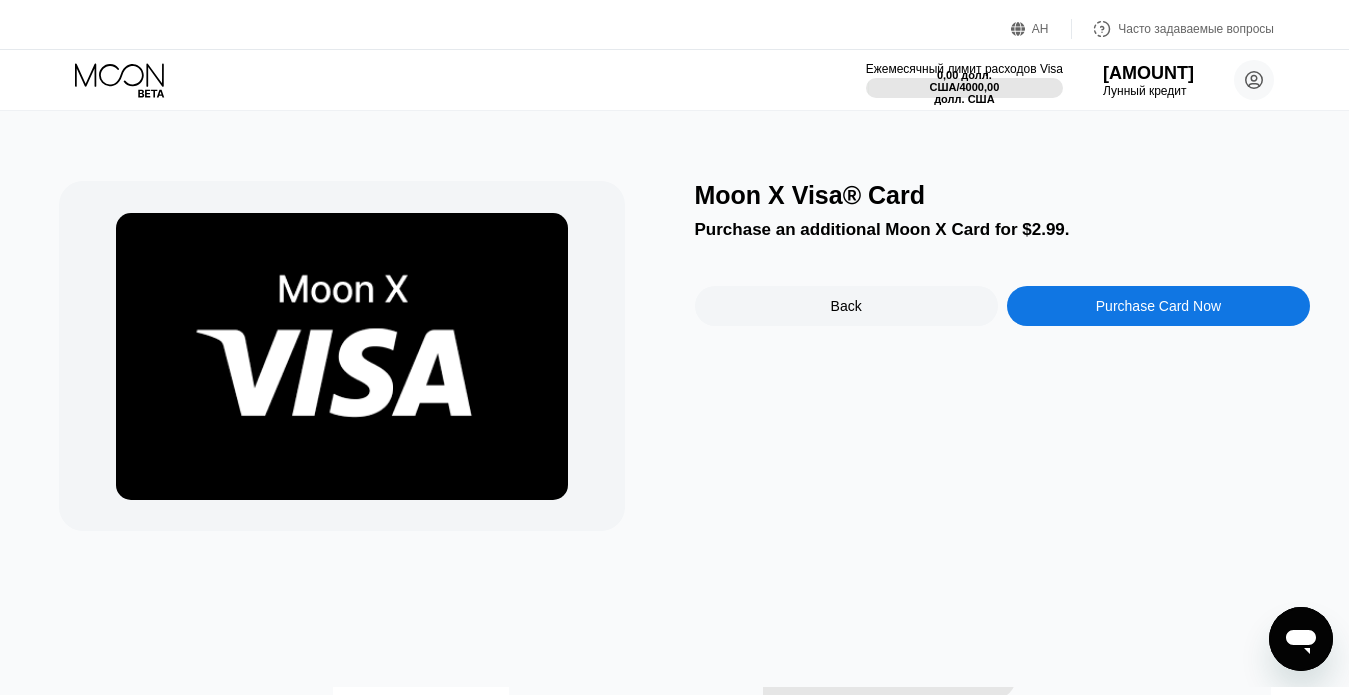 scroll, scrollTop: 0, scrollLeft: 0, axis: both 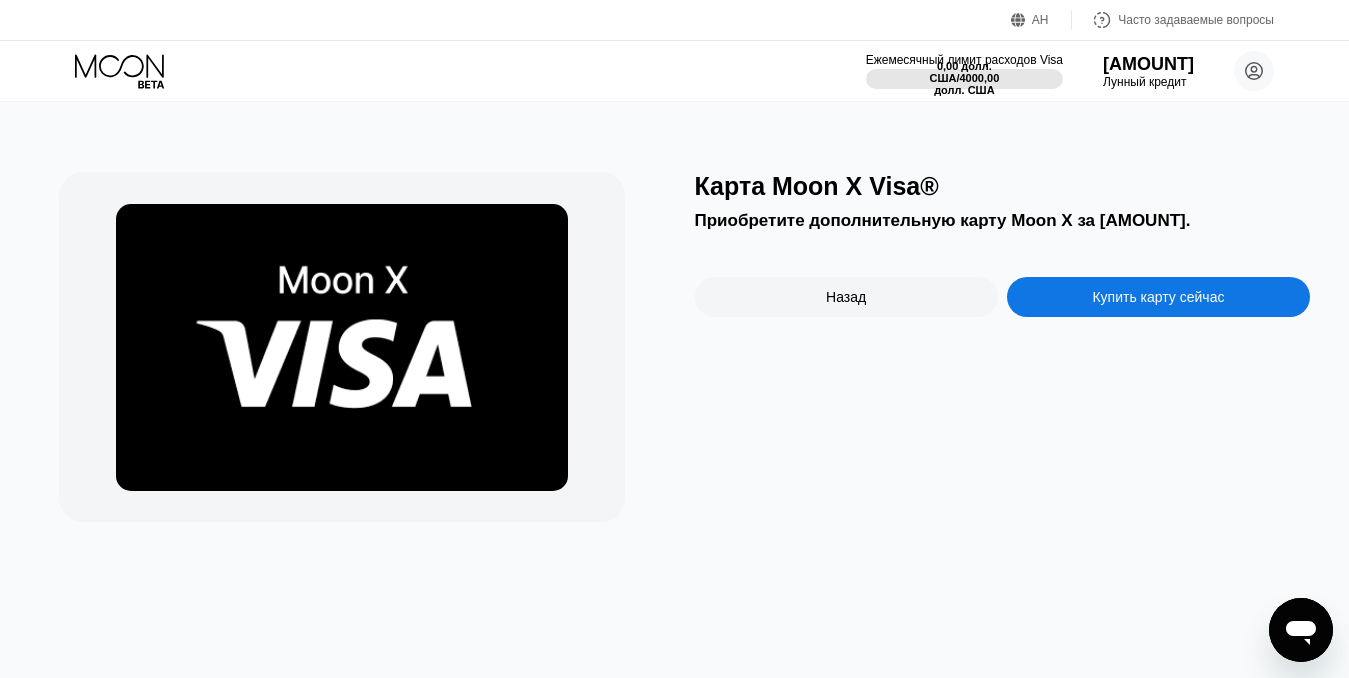click 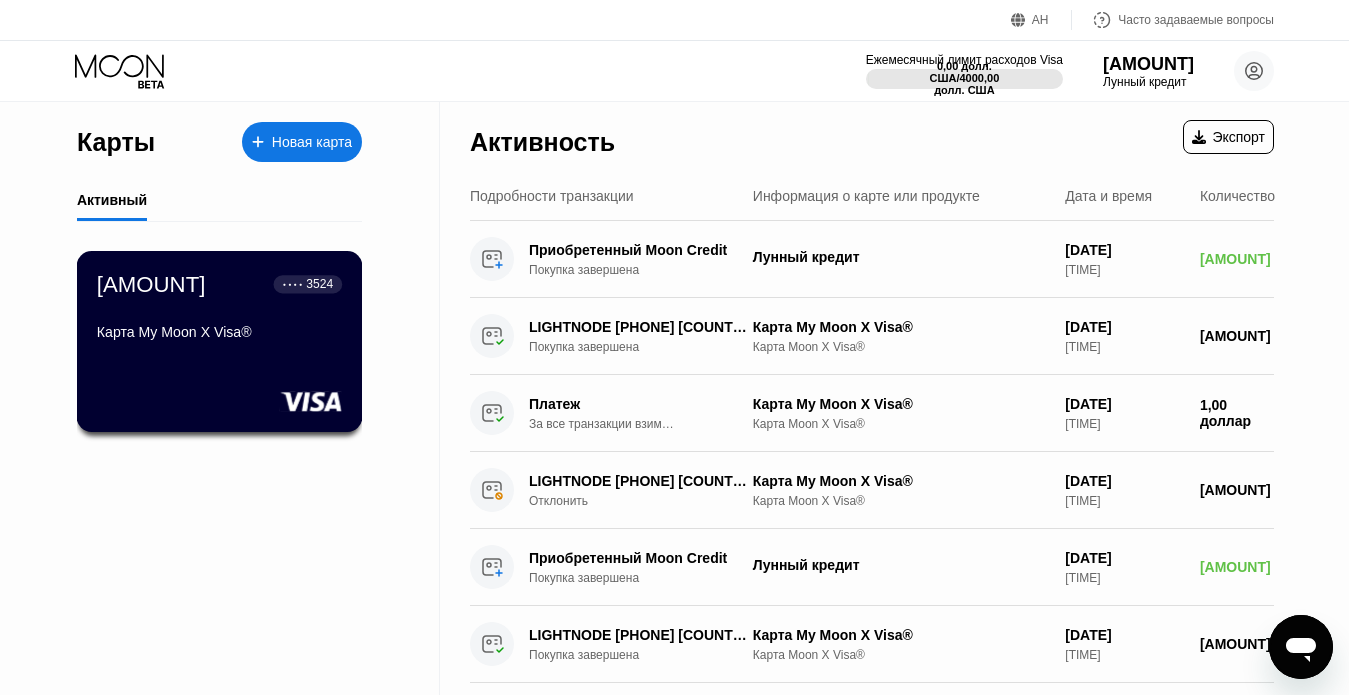 click on "[AMOUNT] ● ● ● ● [CARD_LAST_FOUR] Карта My Moon X Visa®" at bounding box center [220, 341] 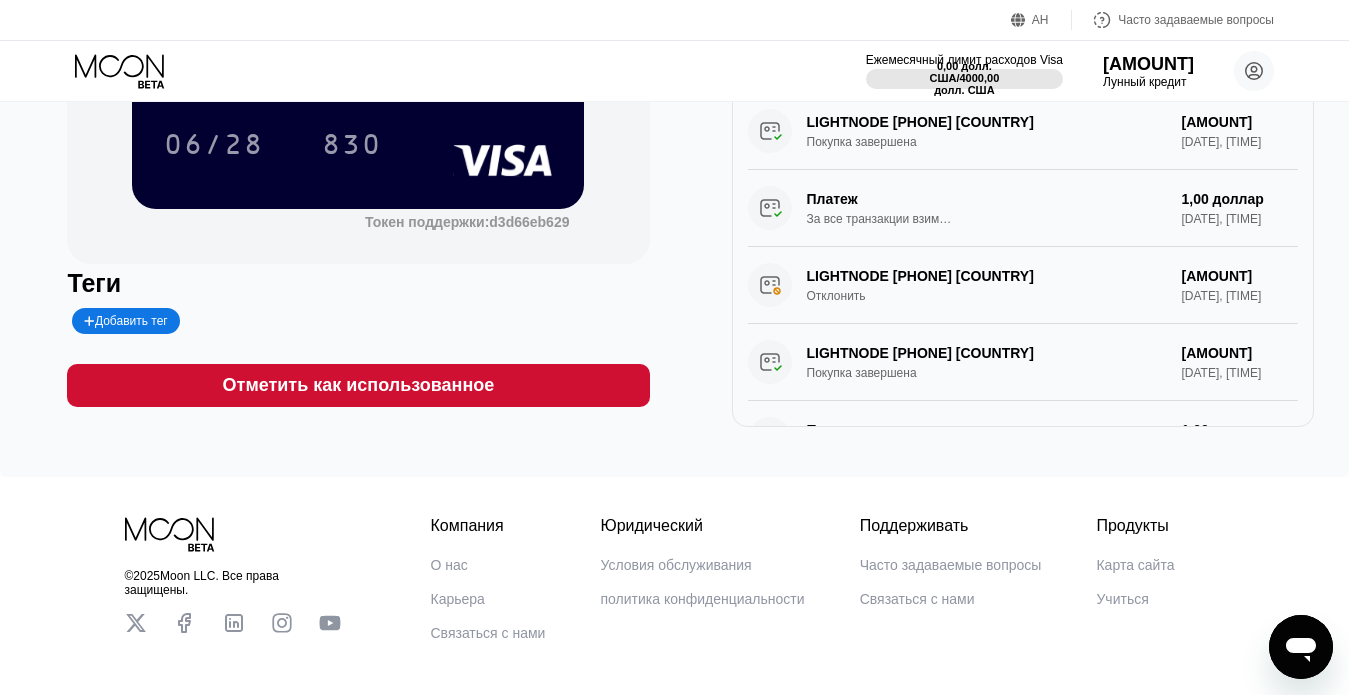 scroll, scrollTop: 0, scrollLeft: 0, axis: both 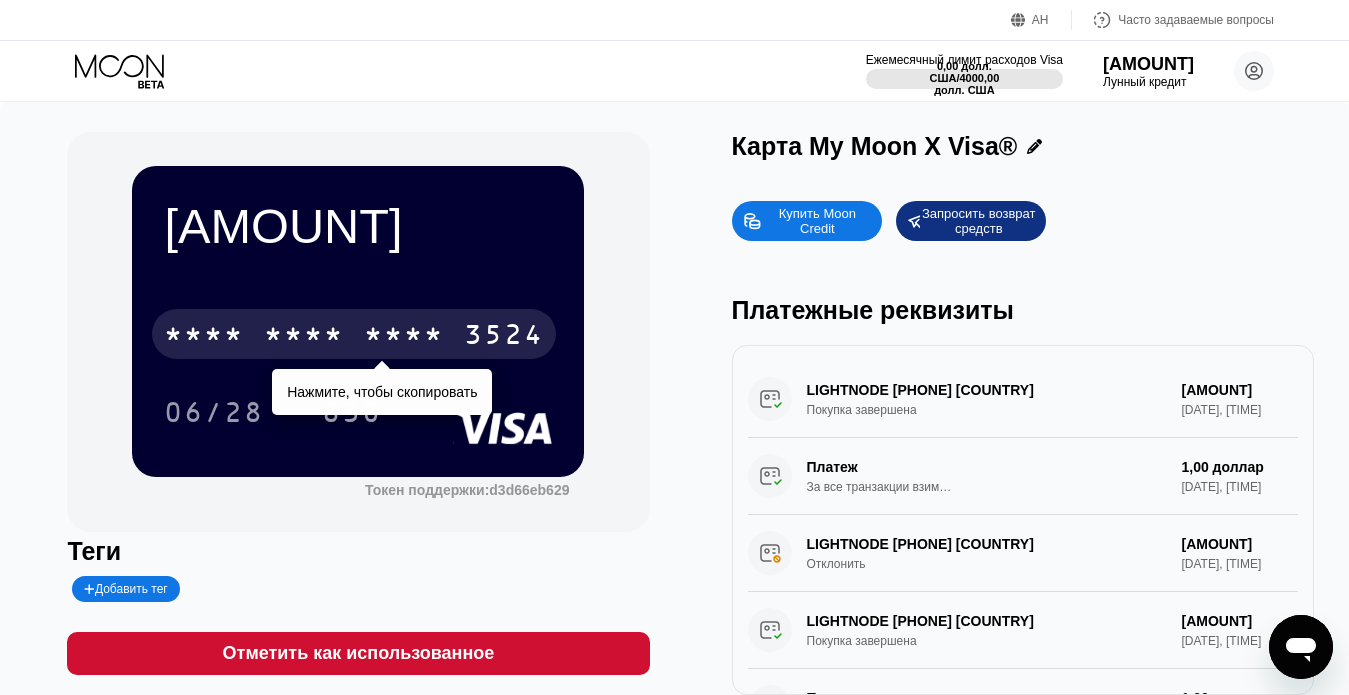 click on "*" at bounding box center (374, 337) 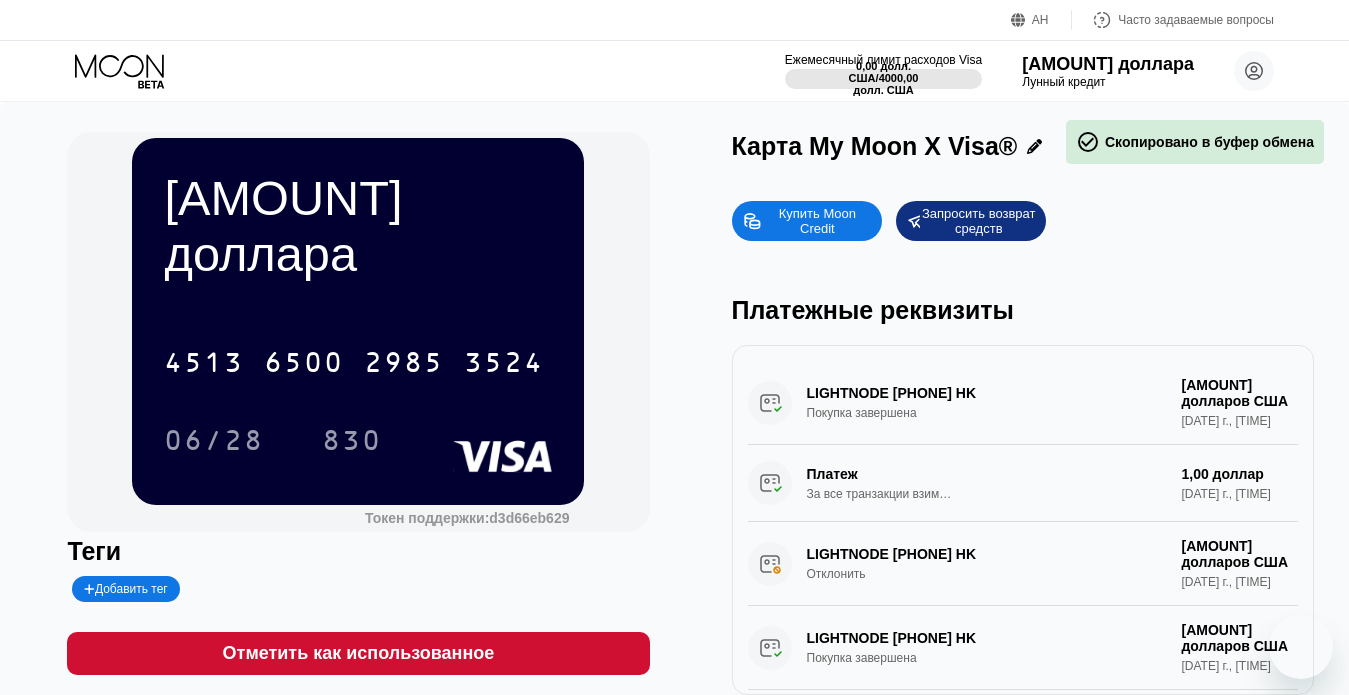 scroll, scrollTop: 0, scrollLeft: 0, axis: both 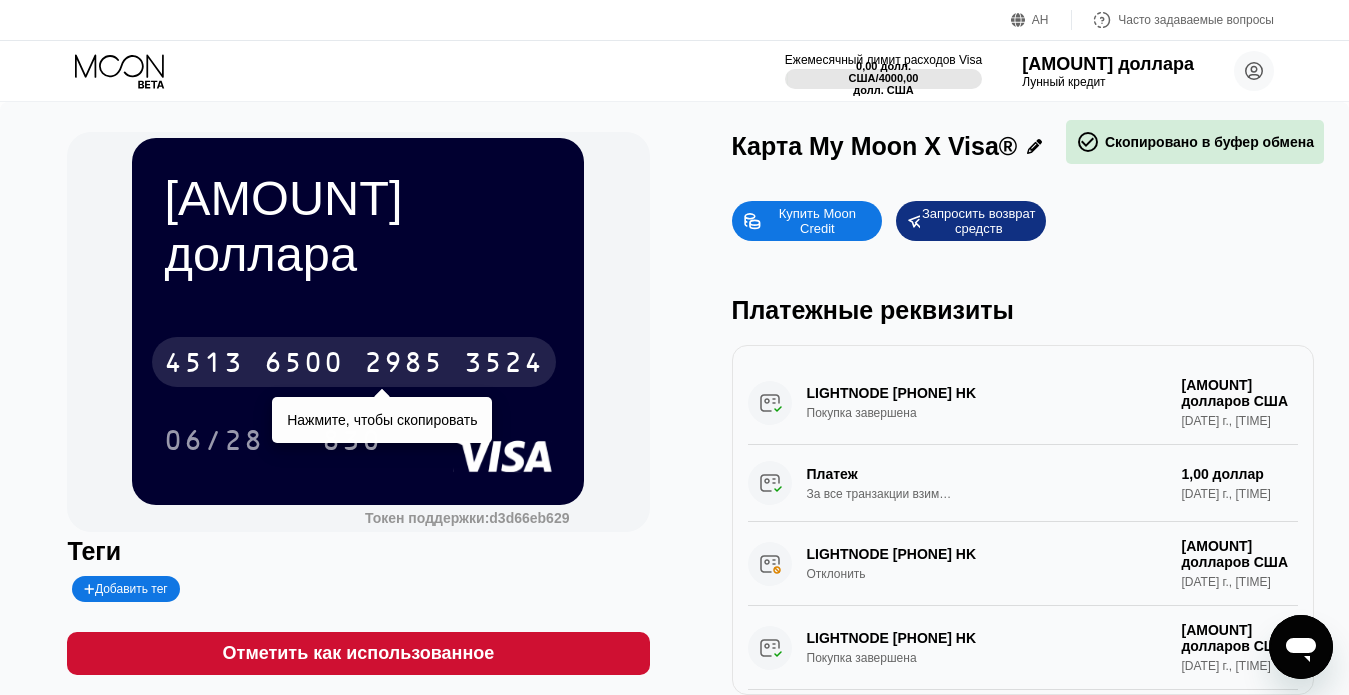 click on "6500" at bounding box center (304, 365) 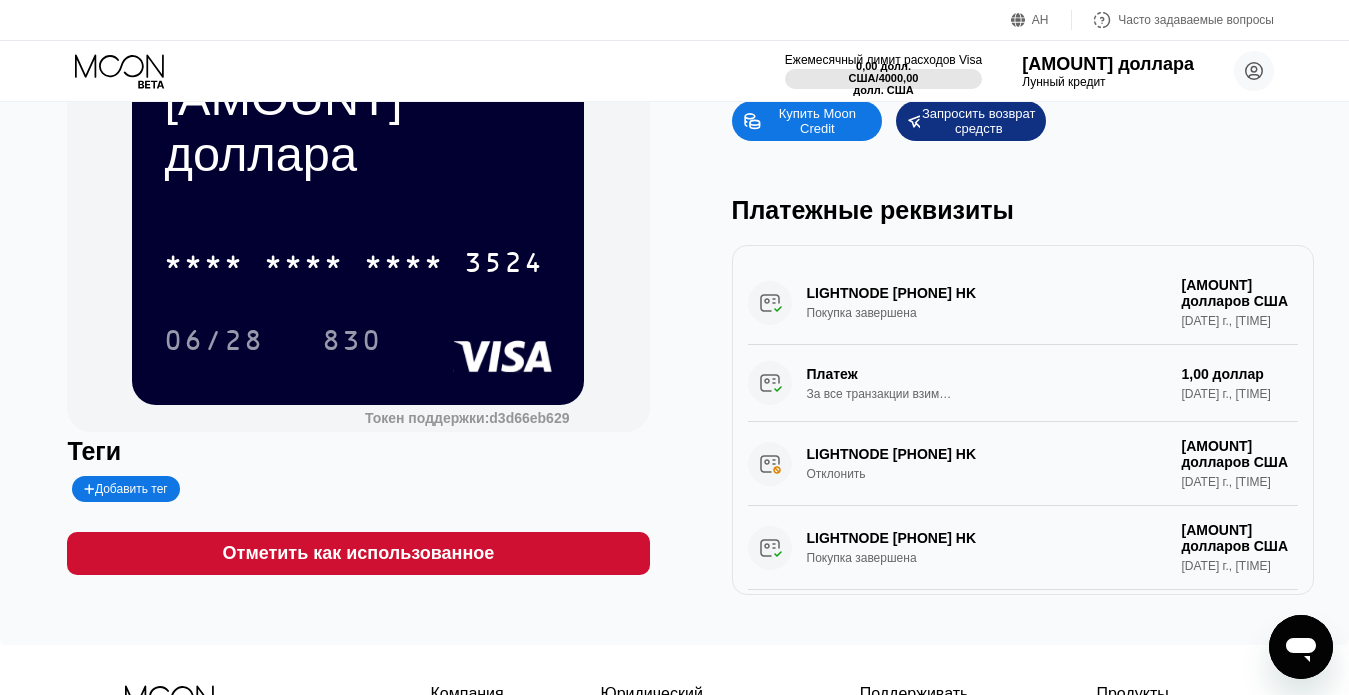 scroll, scrollTop: 0, scrollLeft: 0, axis: both 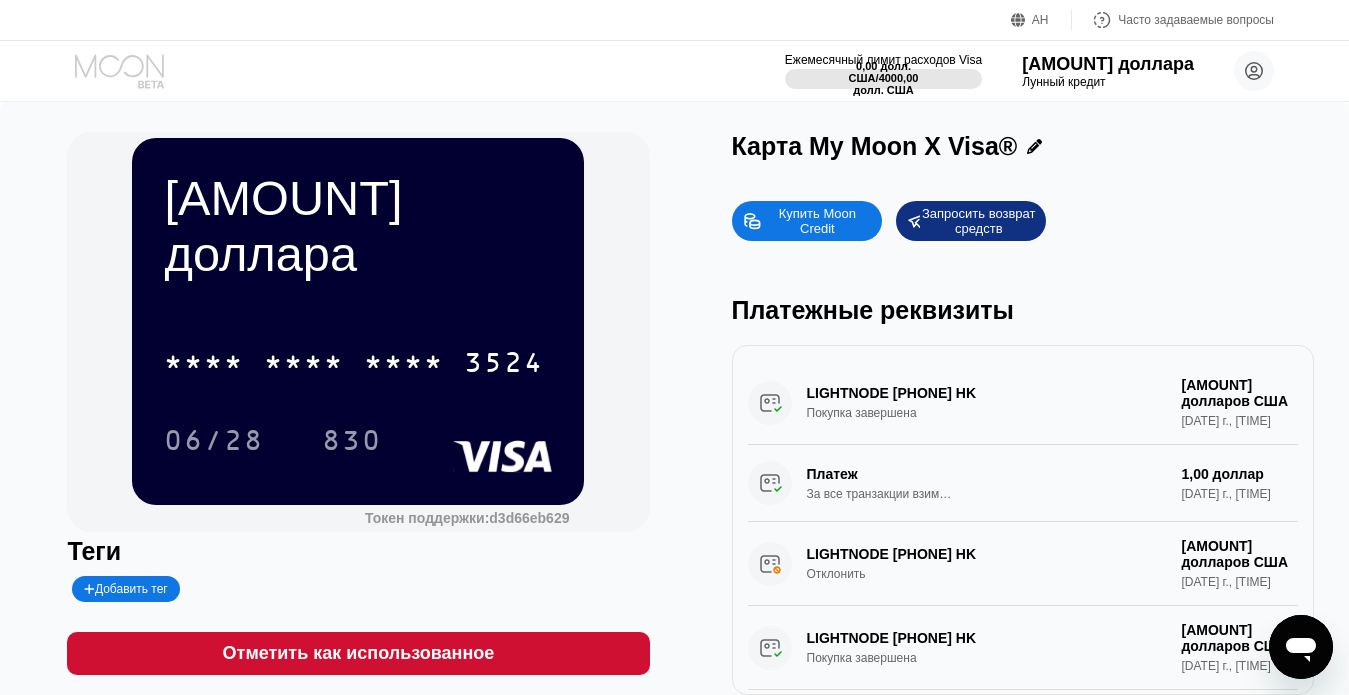 click 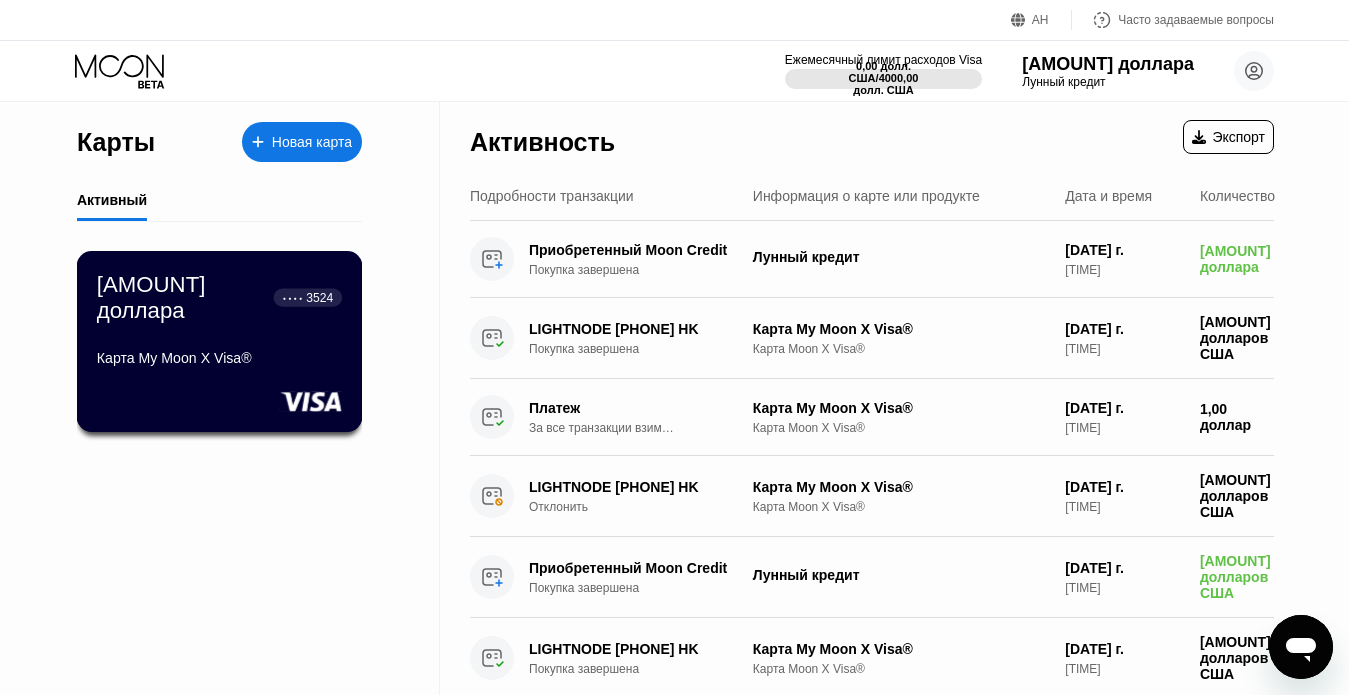 click on "[AMOUNT] ● ● ● ● [CARD_LAST_FOUR] Карта My Moon X Visa®" at bounding box center [220, 341] 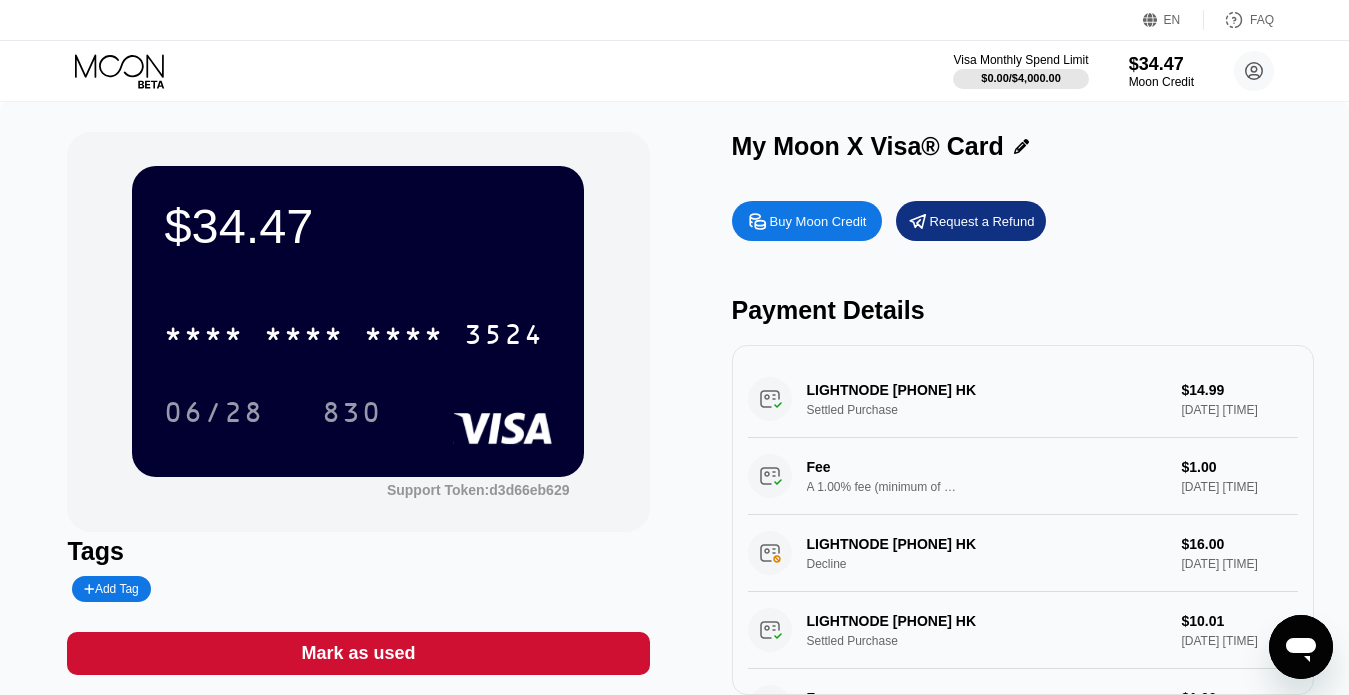 click on "$34.47 * * * * * * * * * * * * 3524 06/28 830 Support Token:  d3d66eb629" at bounding box center (358, 332) 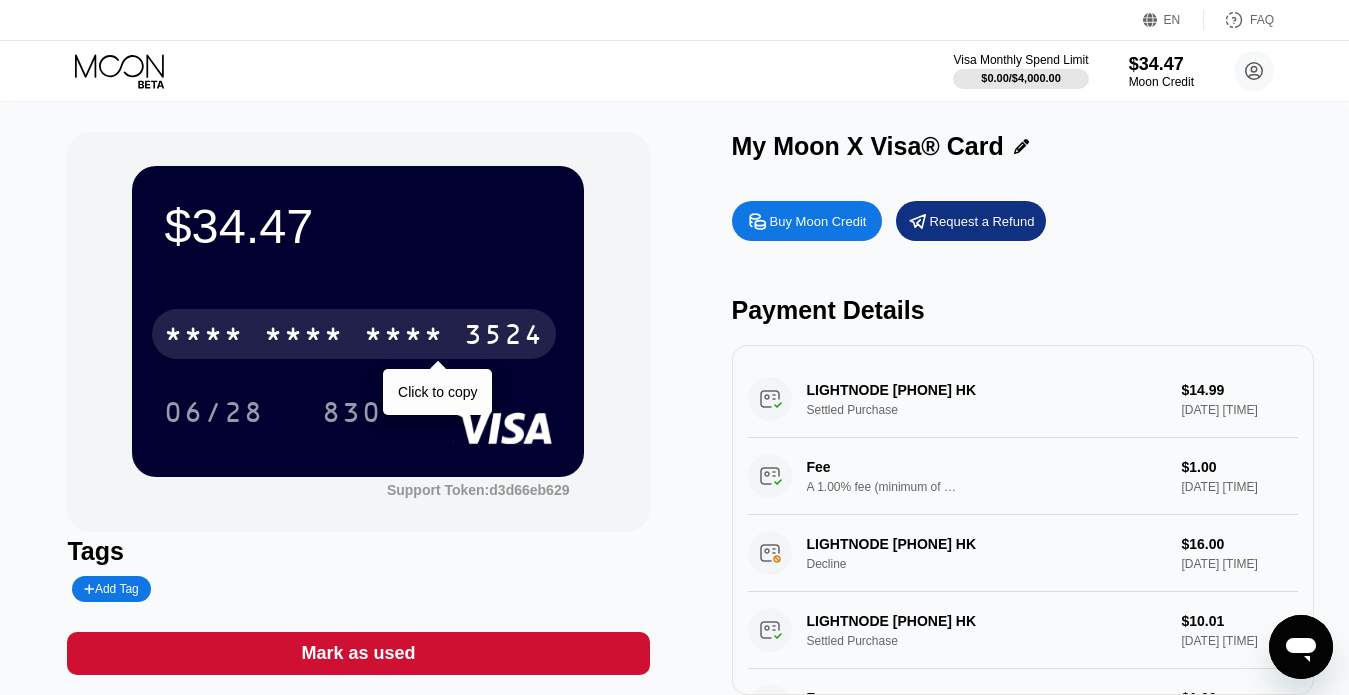 click on "3524" at bounding box center (504, 337) 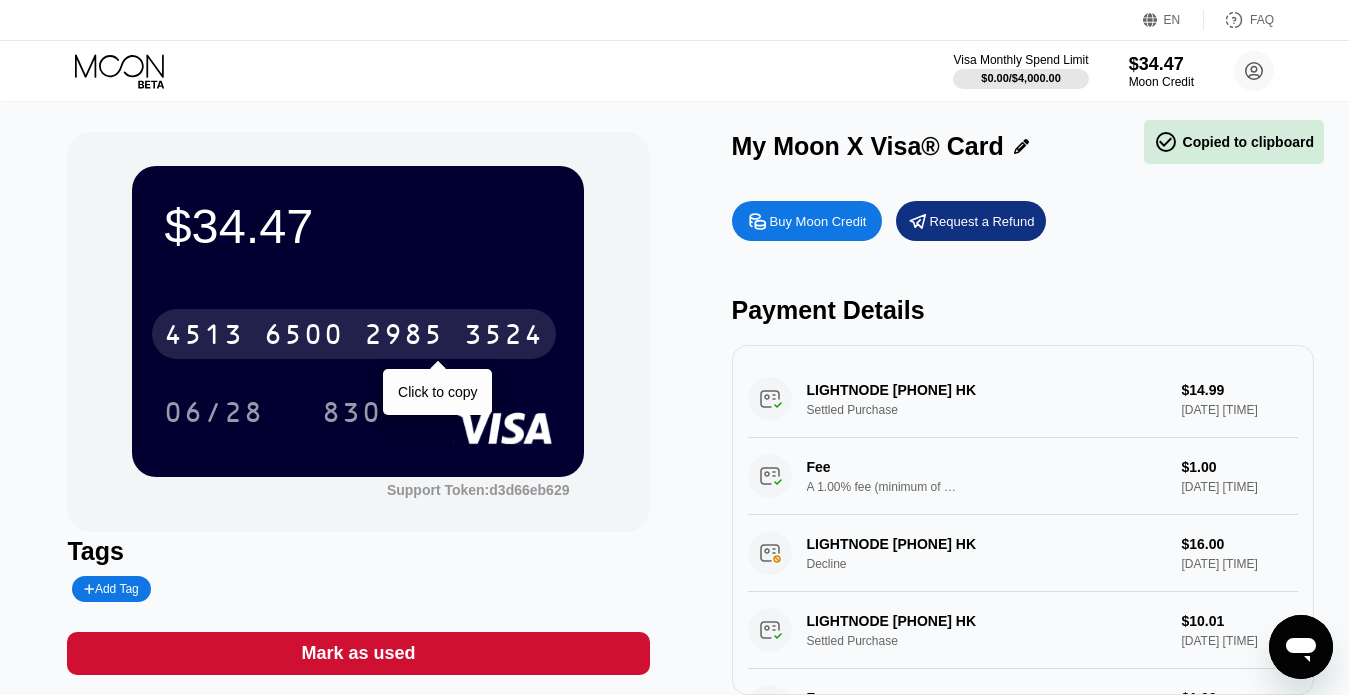 click on "6500" at bounding box center [304, 337] 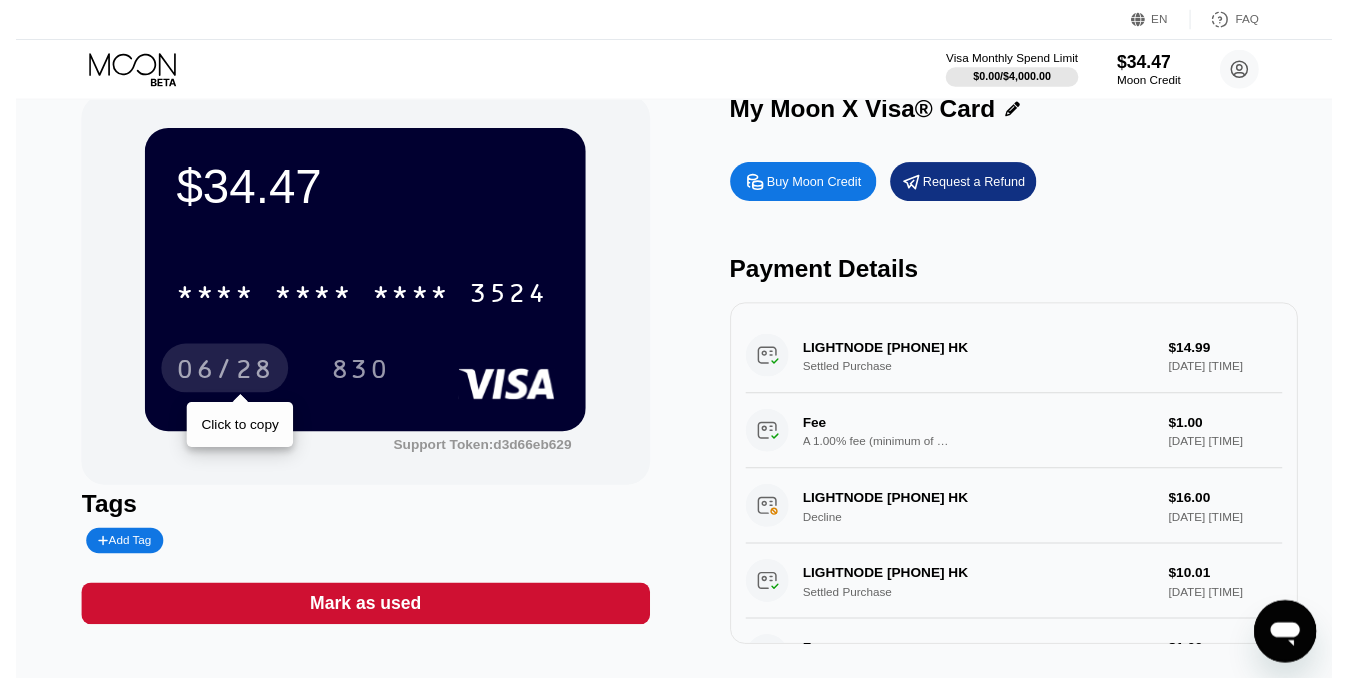 scroll, scrollTop: 0, scrollLeft: 0, axis: both 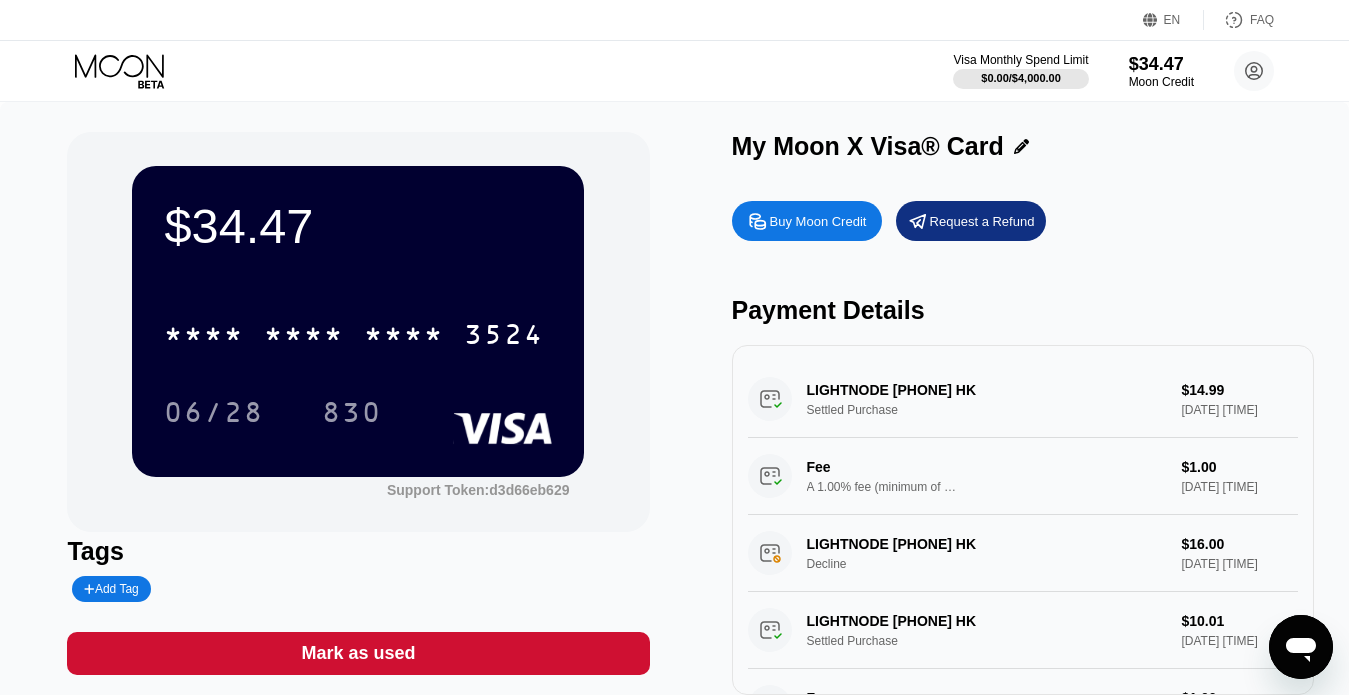 click on "$34.47" at bounding box center (358, 226) 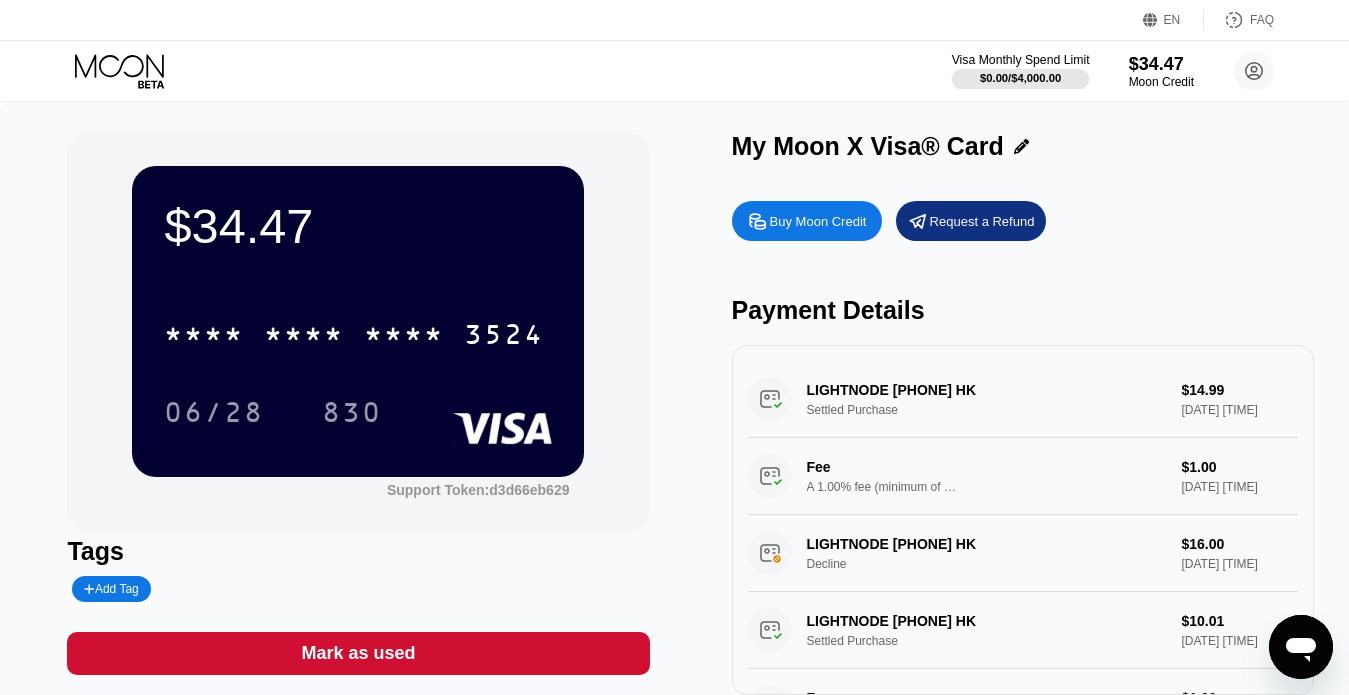 click on "Visa Monthly Spend Limit" at bounding box center (1021, 60) 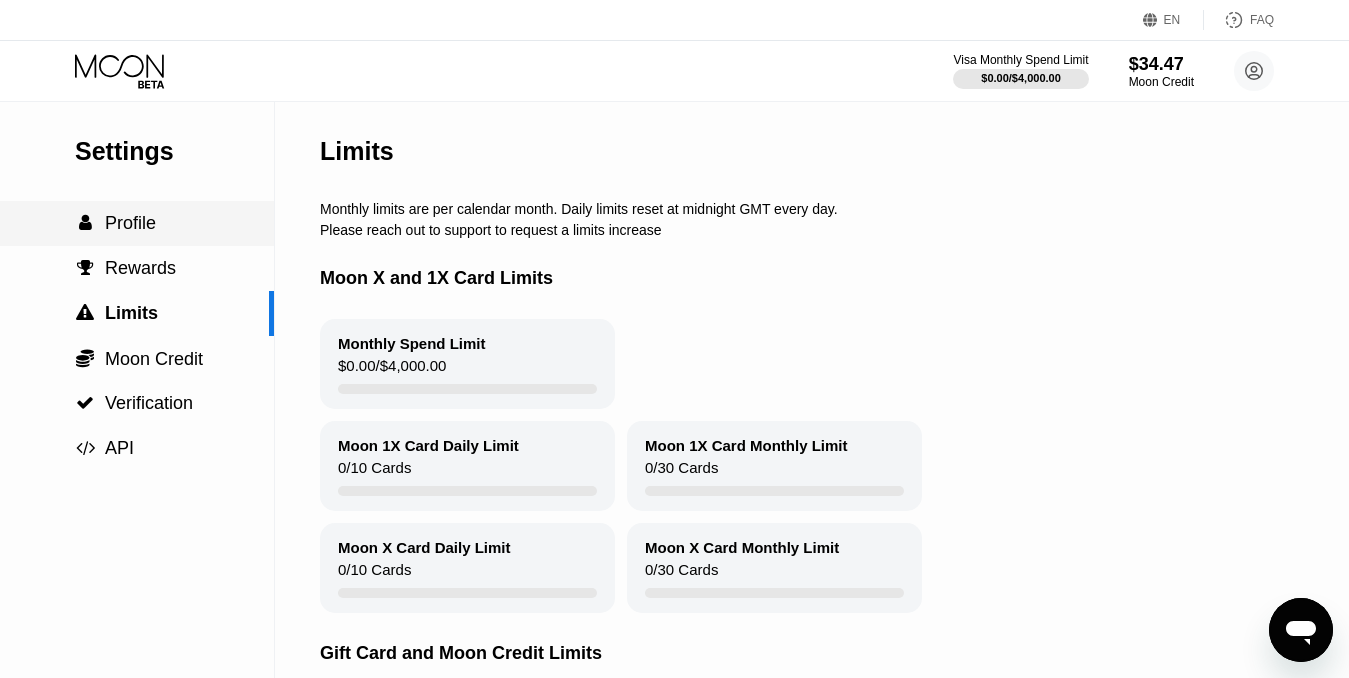 click on "Profile" at bounding box center [130, 223] 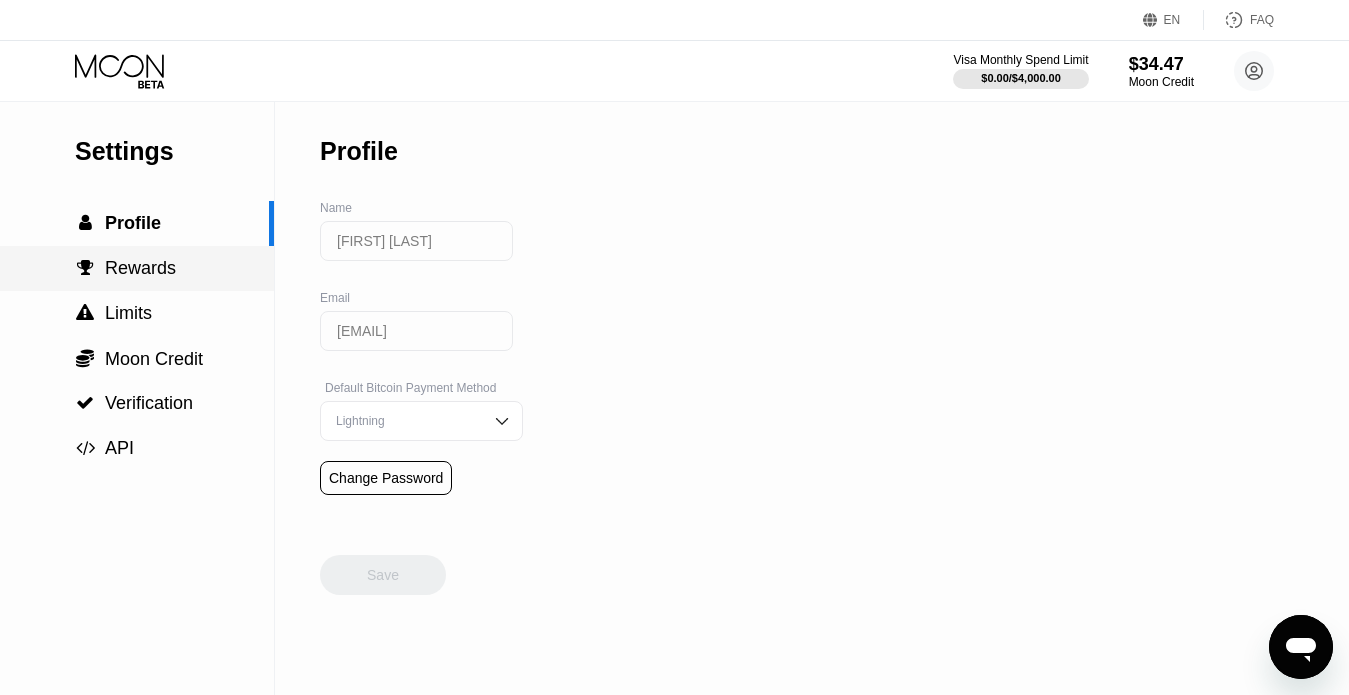 click on " Rewards" at bounding box center (137, 268) 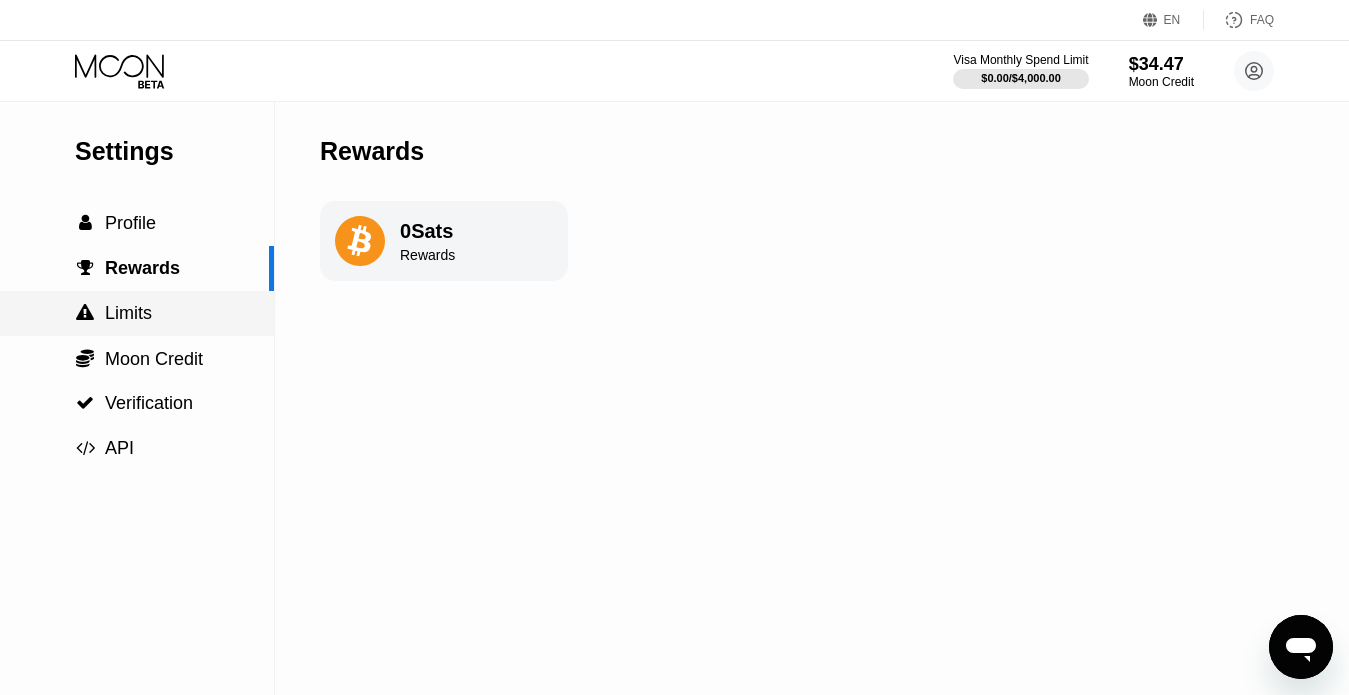 click on "Limits" at bounding box center [128, 313] 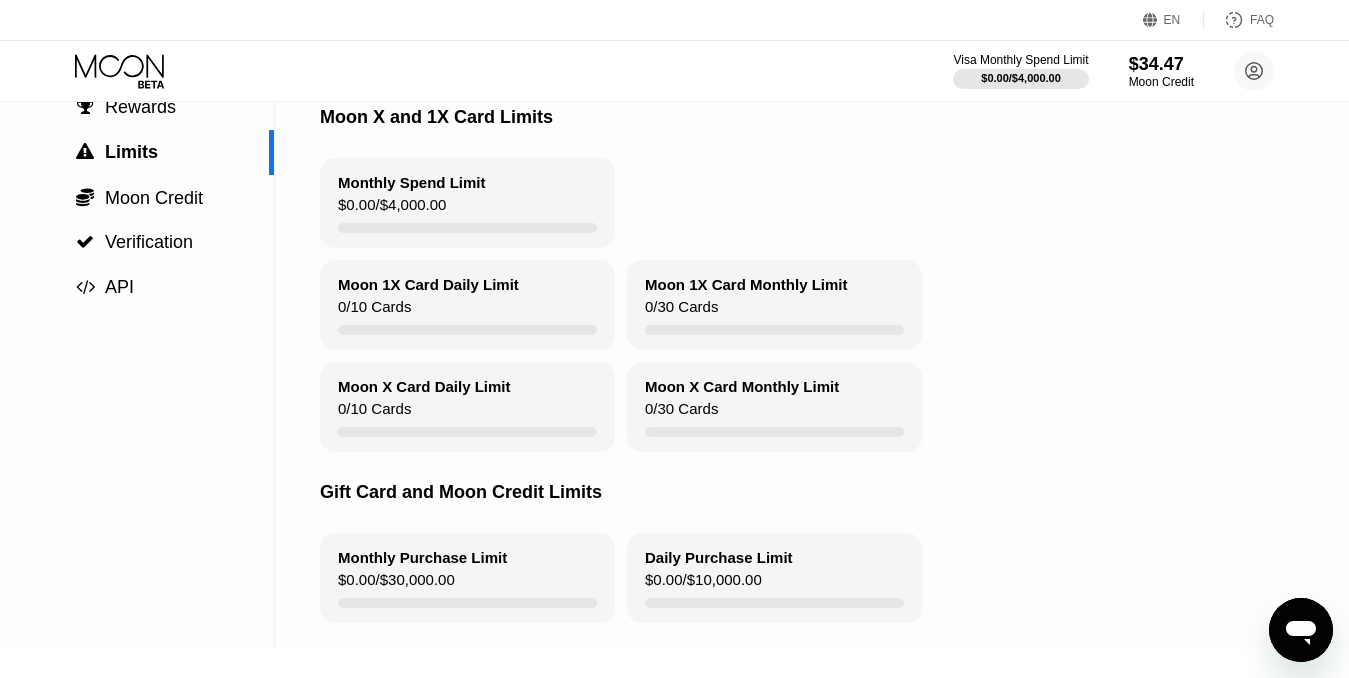 scroll, scrollTop: 100, scrollLeft: 0, axis: vertical 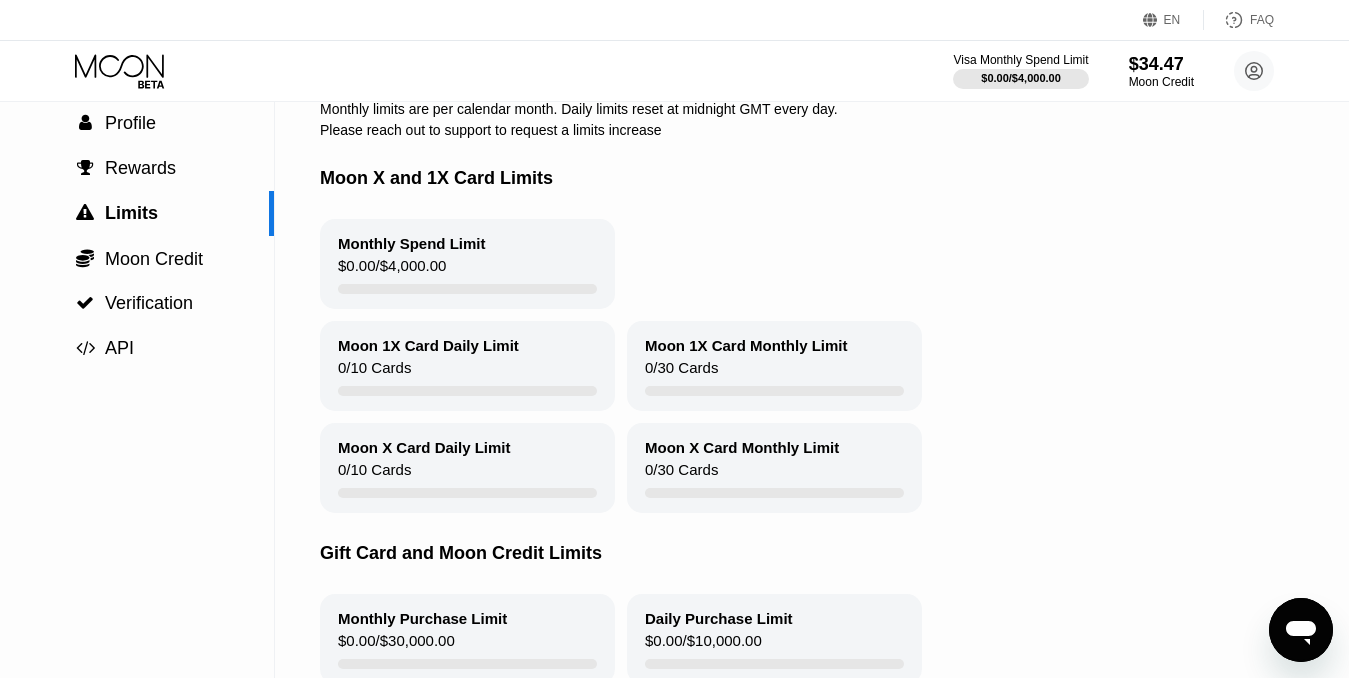 click on "Monthly Spend Limit" at bounding box center (412, 243) 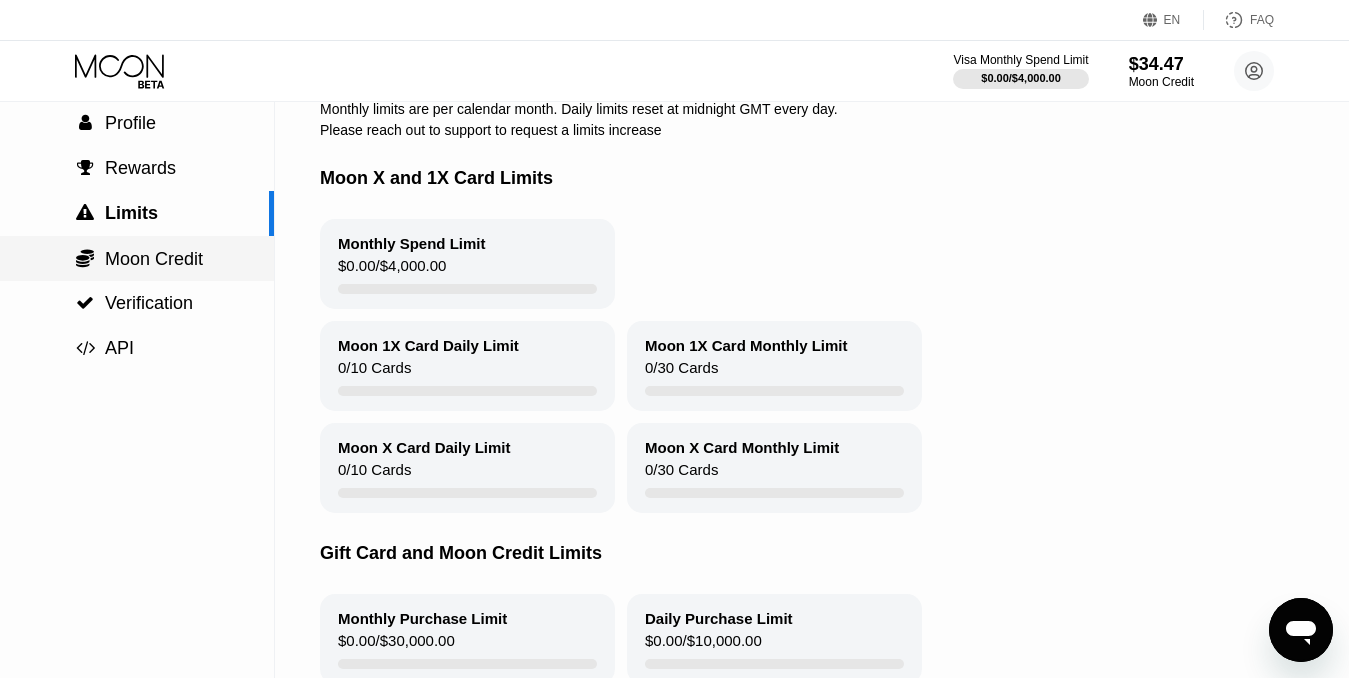 click on "Moon Credit" at bounding box center [154, 259] 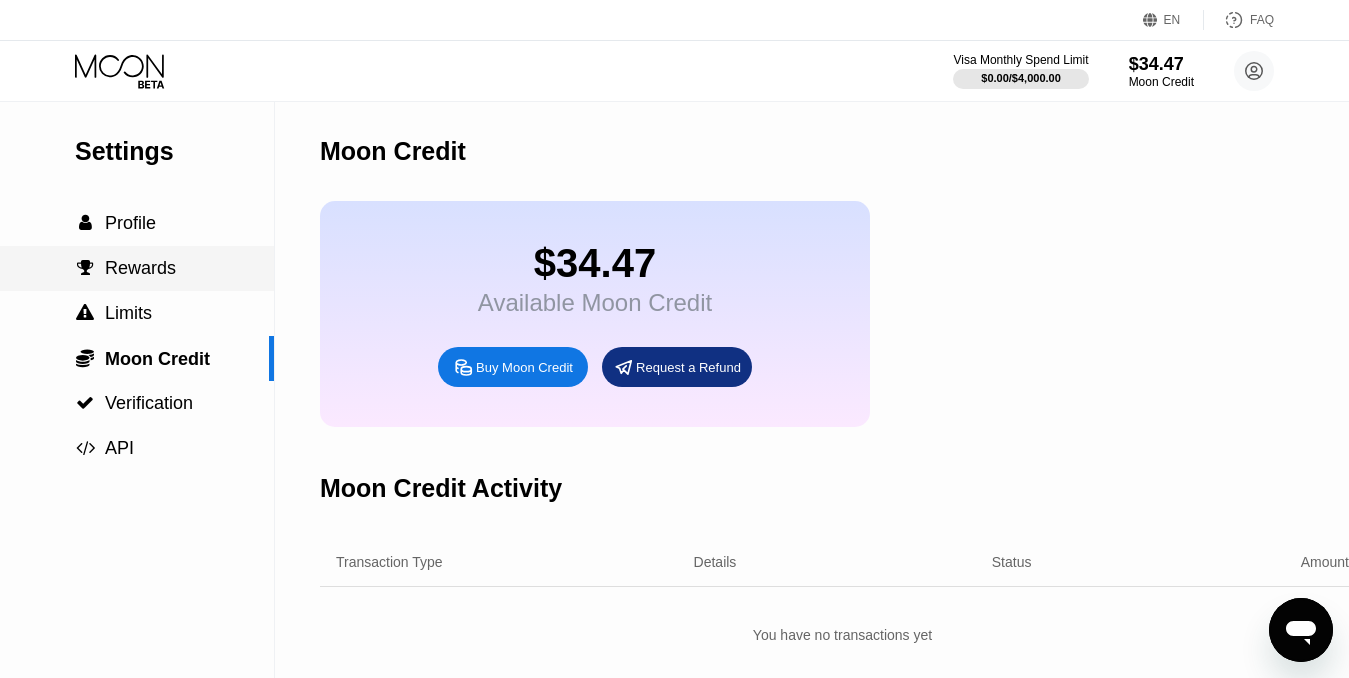 scroll, scrollTop: 0, scrollLeft: 0, axis: both 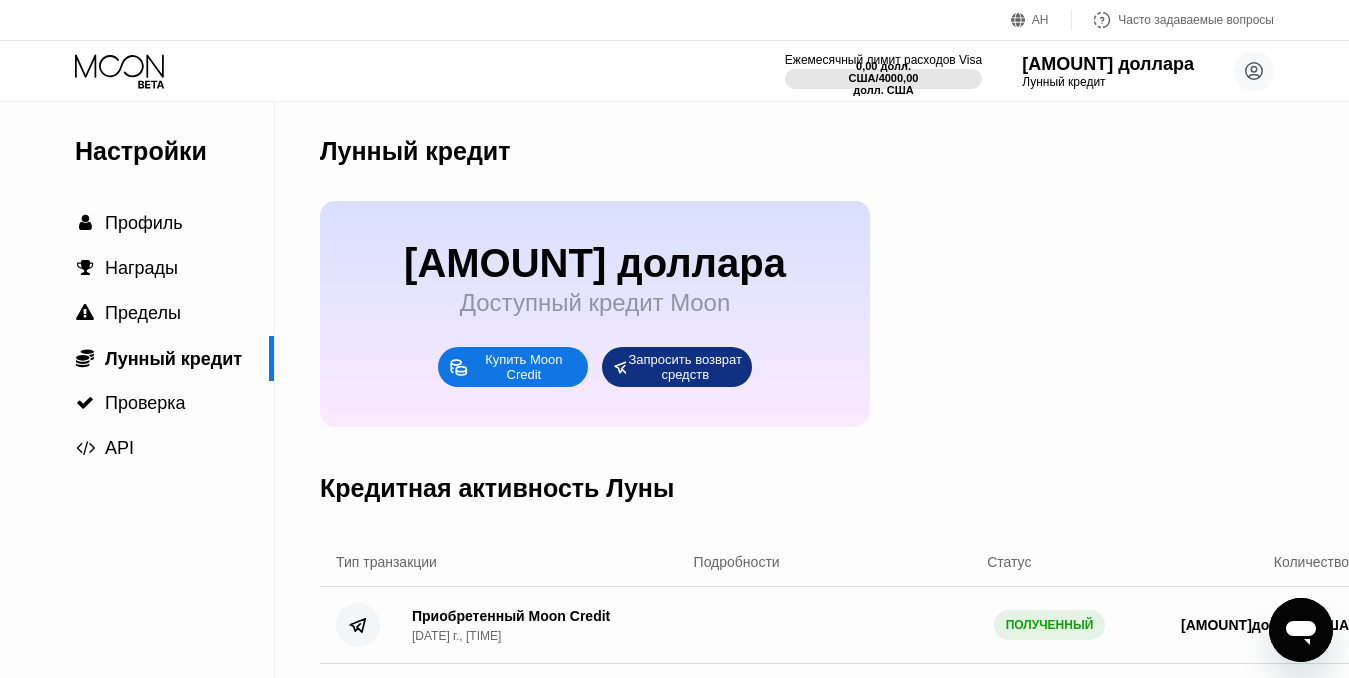 click on "34,47 доллара Доступный кредит Moon Купить Moon Credit Запросить возврат средств" at bounding box center (842, 314) 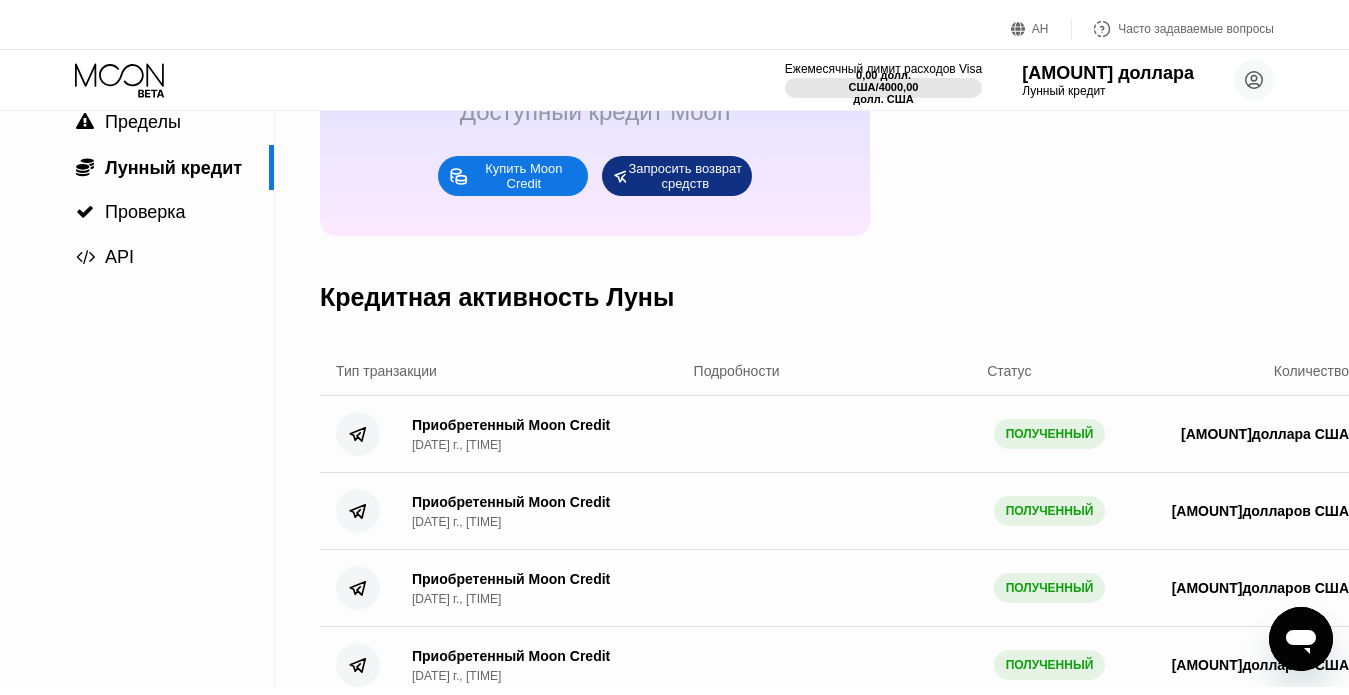 scroll, scrollTop: 0, scrollLeft: 0, axis: both 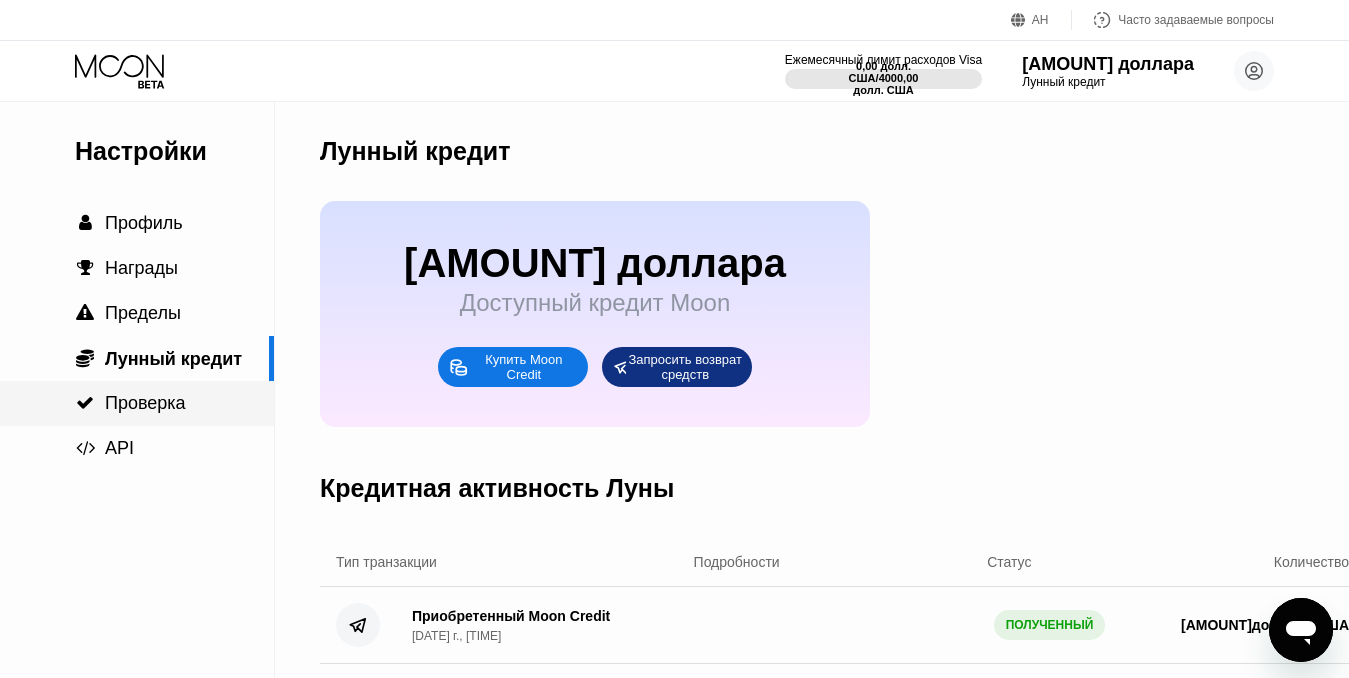 click on "Проверка" at bounding box center (145, 403) 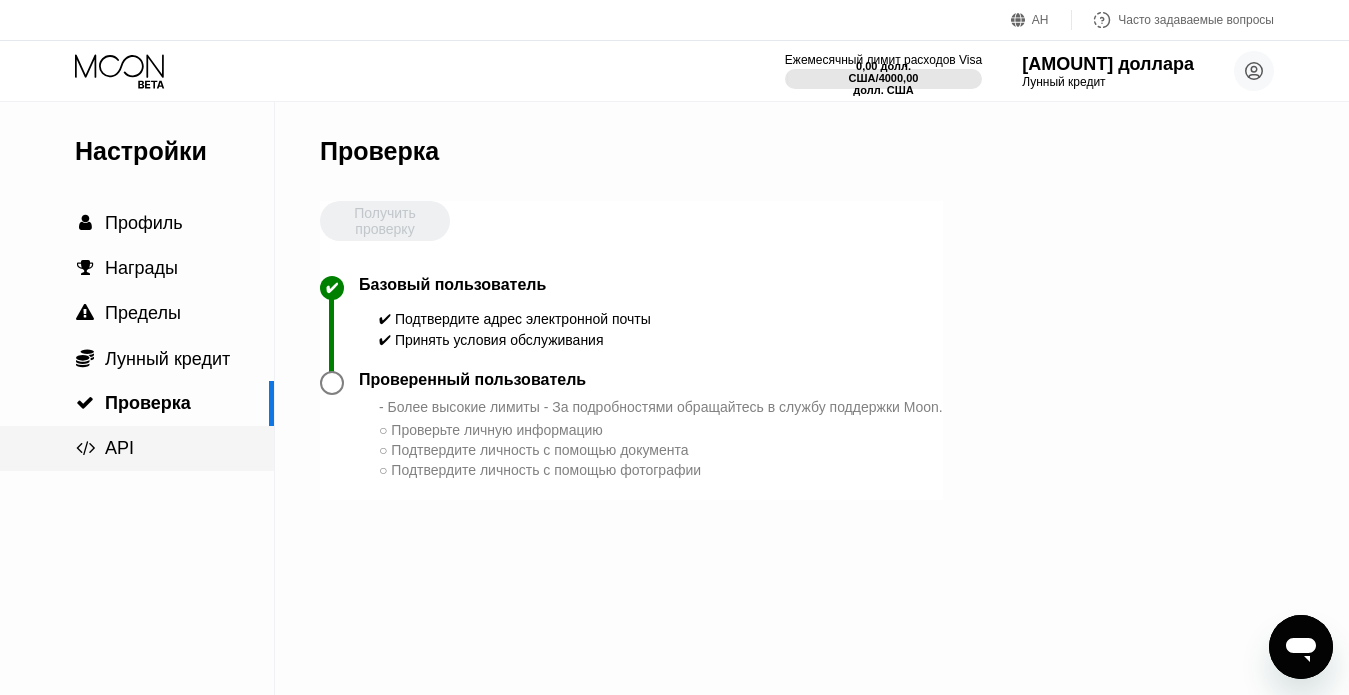 click on " API" at bounding box center [137, 448] 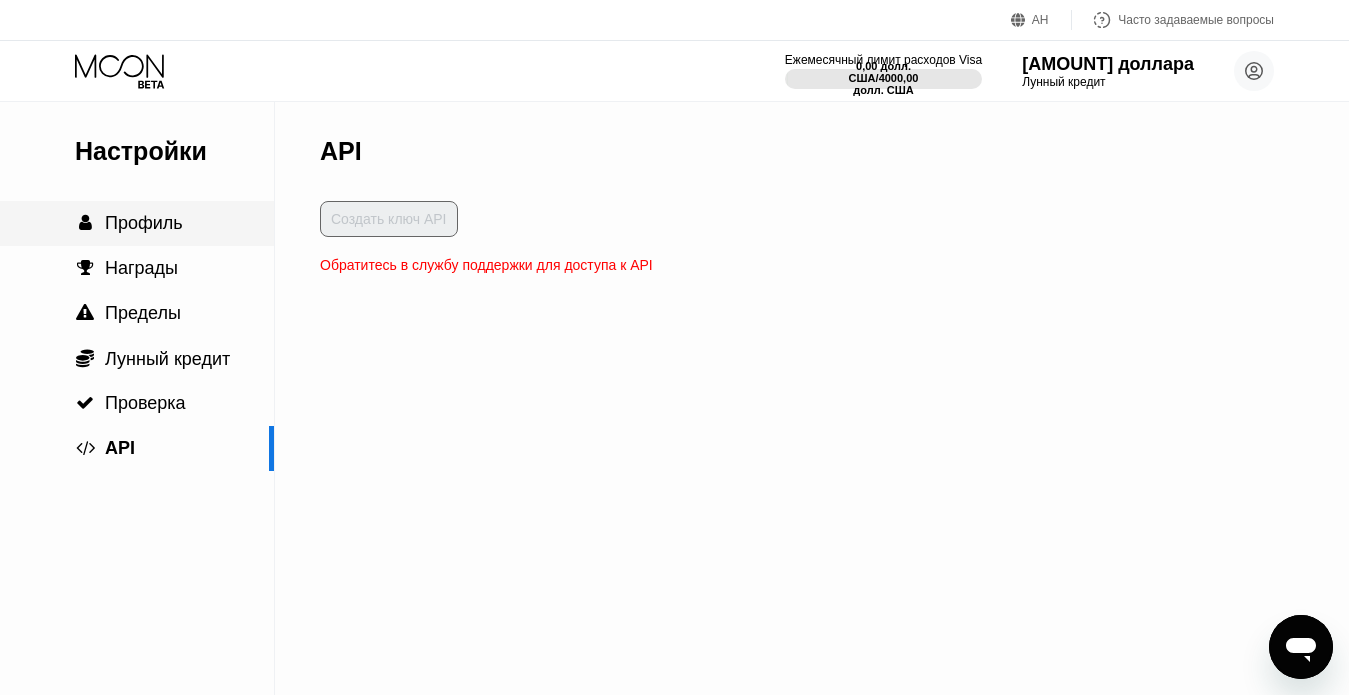click on "Профиль" at bounding box center (144, 223) 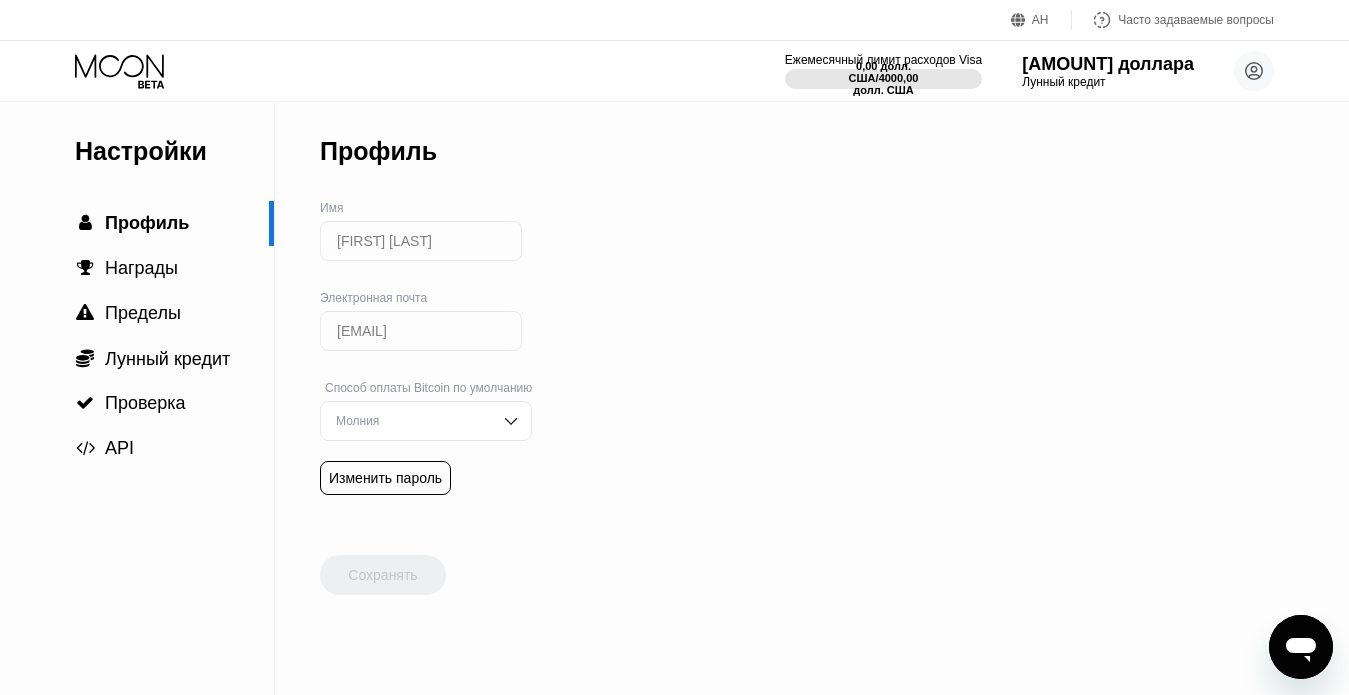 click 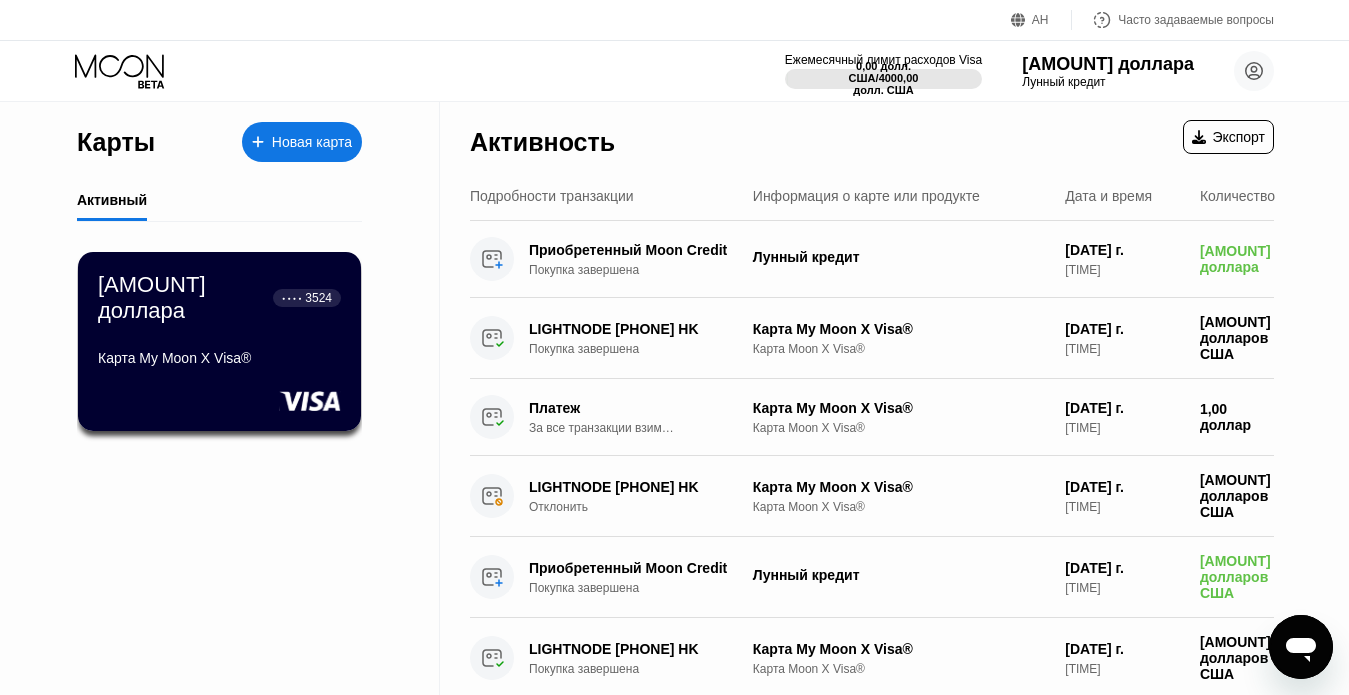 click on "Карта My Moon X Visa®" at bounding box center [219, 362] 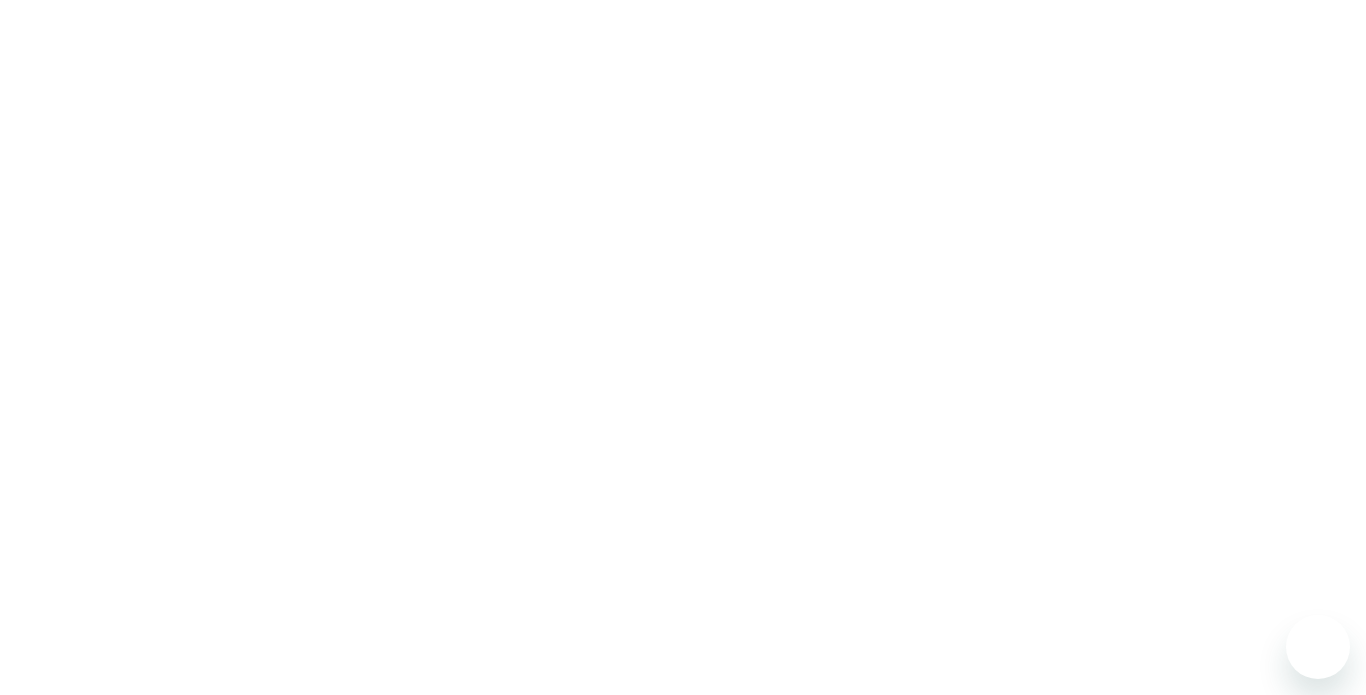 scroll, scrollTop: 0, scrollLeft: 0, axis: both 